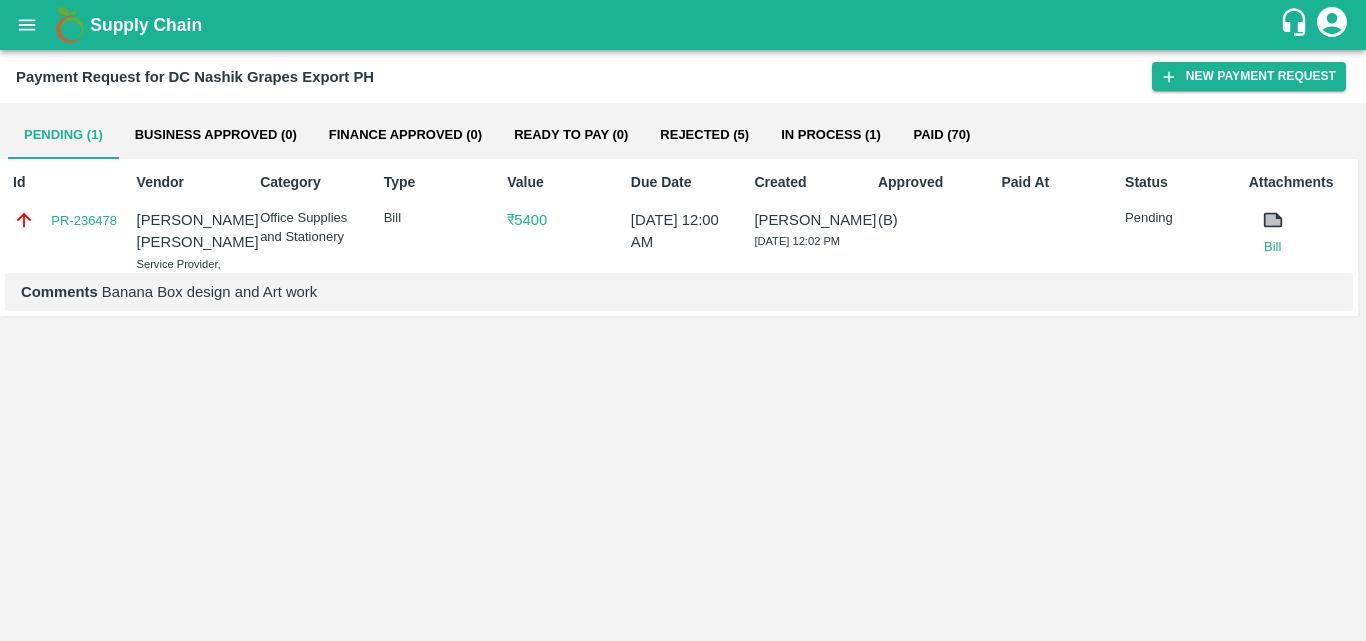 scroll, scrollTop: 0, scrollLeft: 0, axis: both 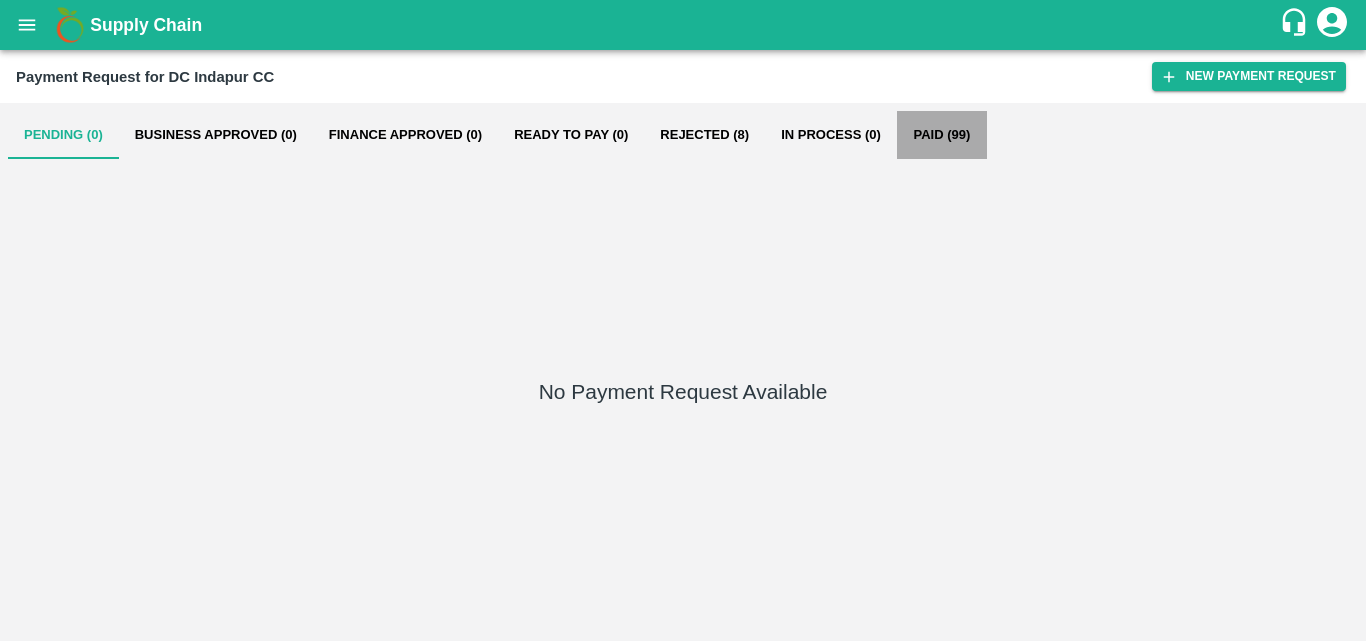click on "Paid (99)" at bounding box center (942, 135) 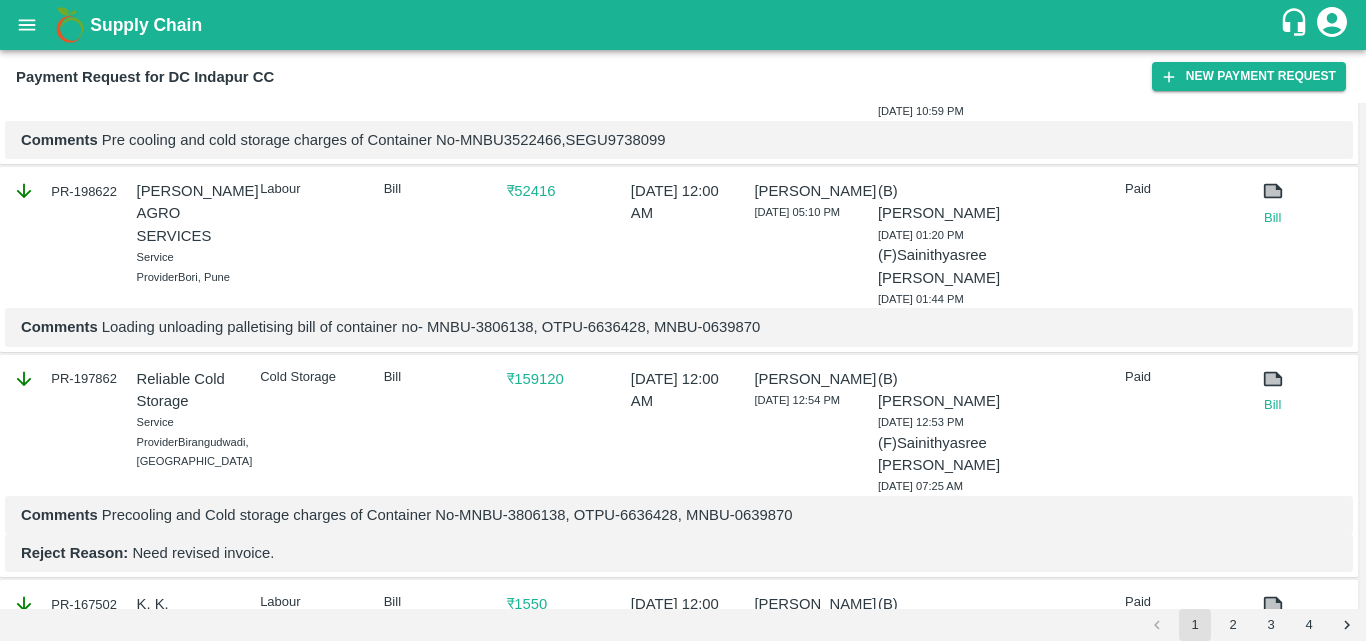 scroll, scrollTop: 3145, scrollLeft: 0, axis: vertical 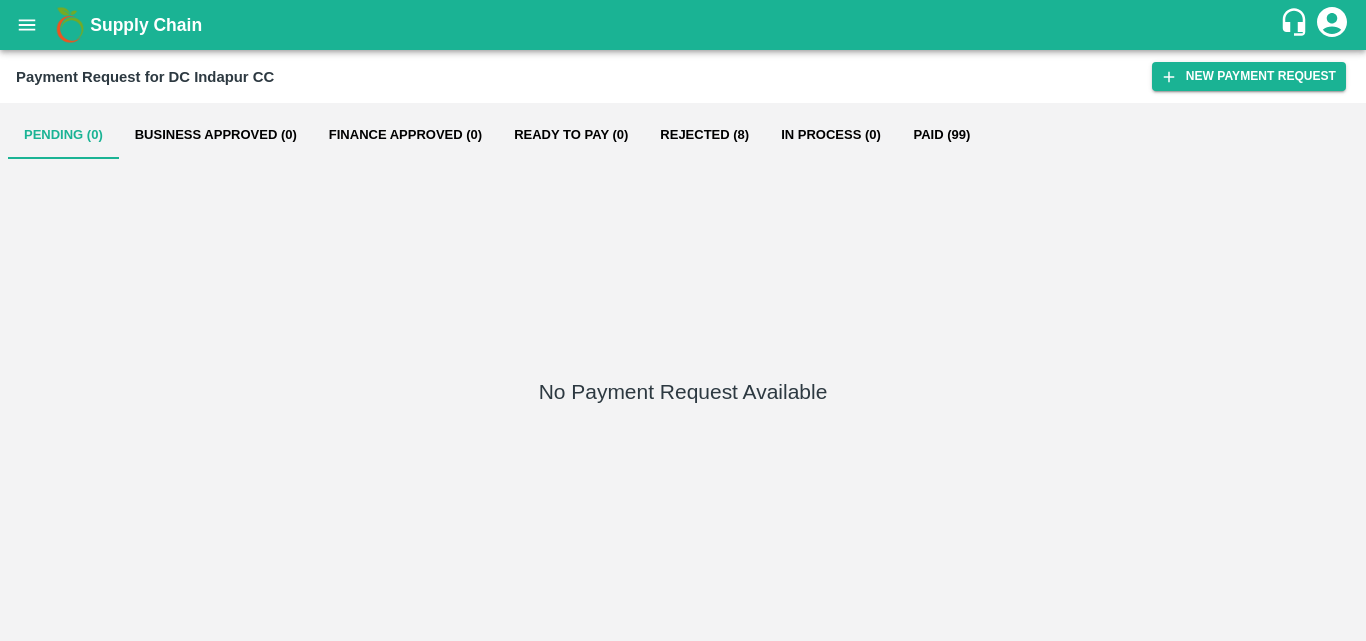 click on "Paid (99)" at bounding box center [942, 135] 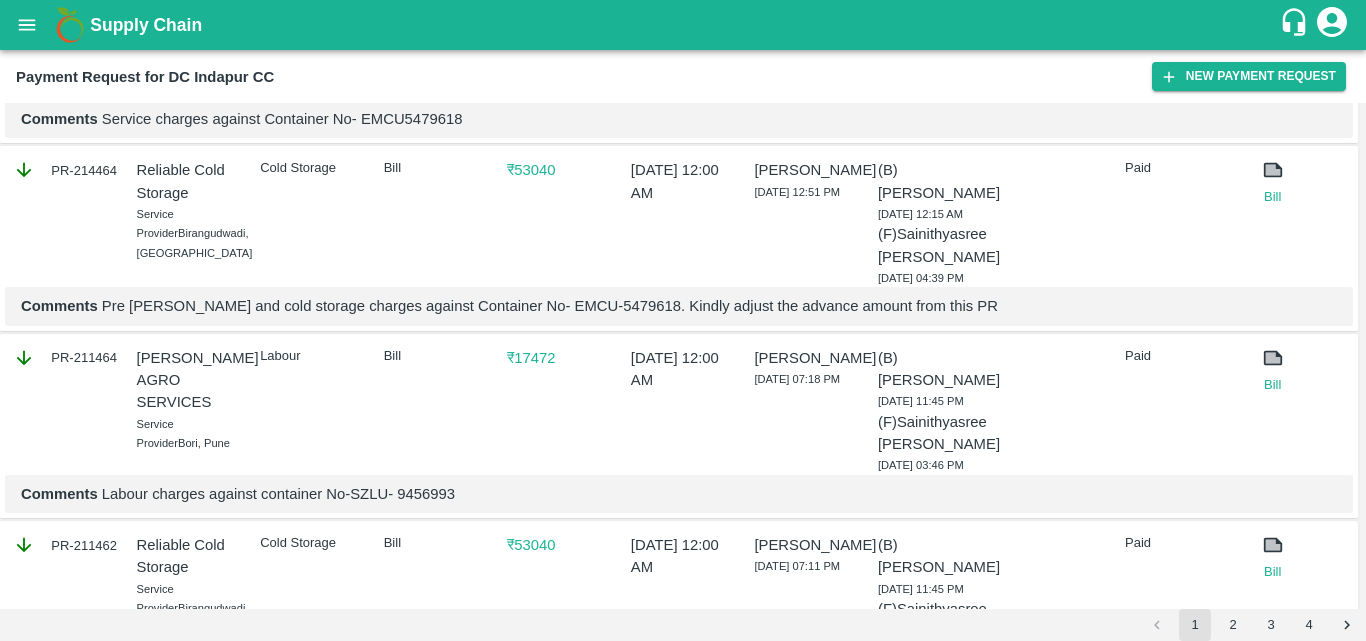 scroll, scrollTop: 1859, scrollLeft: 0, axis: vertical 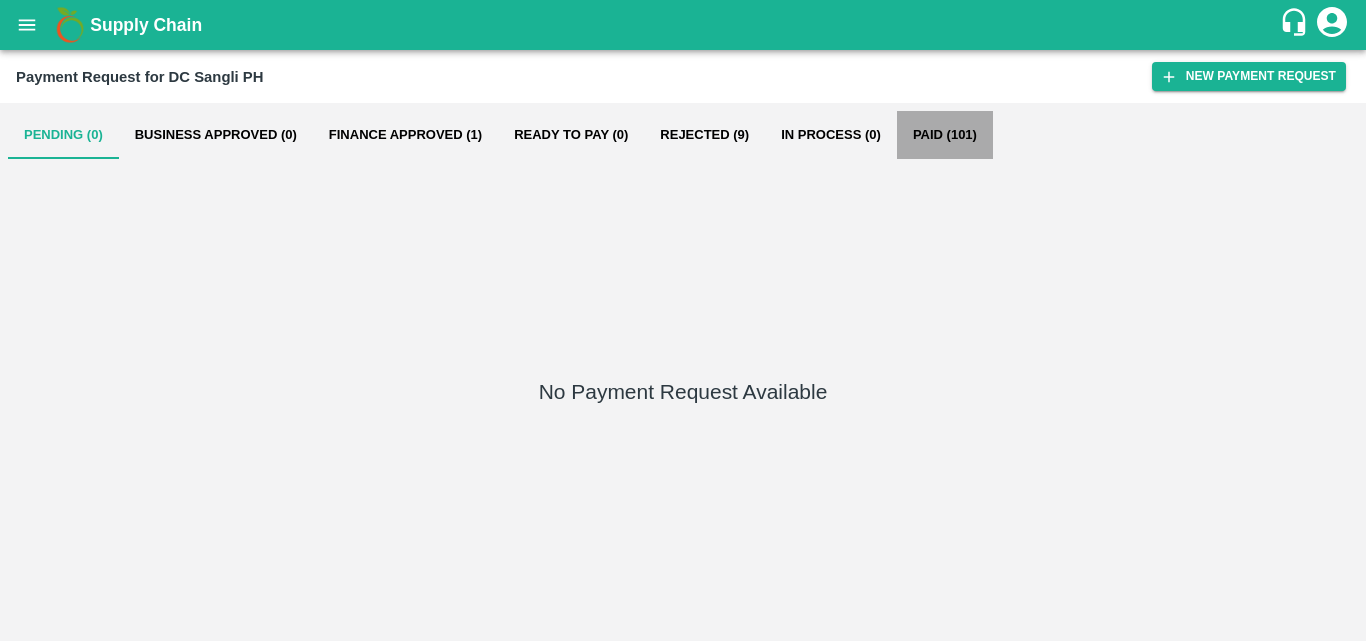 click on "Paid (101)" at bounding box center [945, 135] 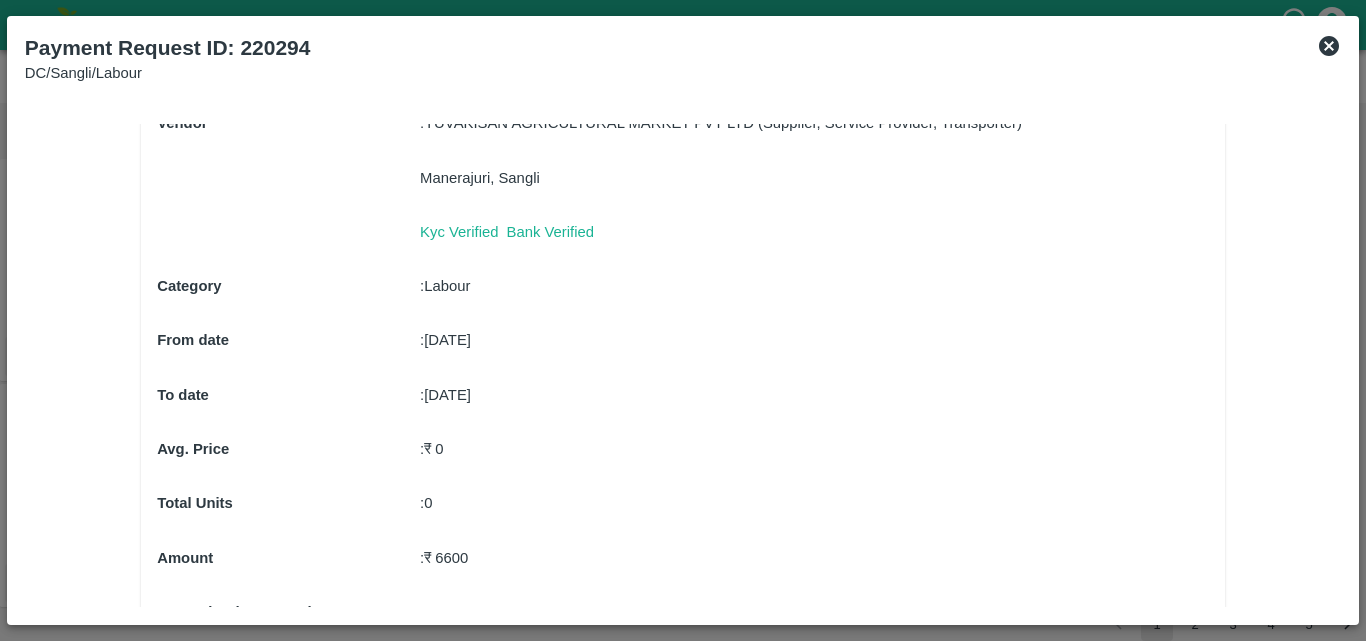 scroll, scrollTop: 0, scrollLeft: 0, axis: both 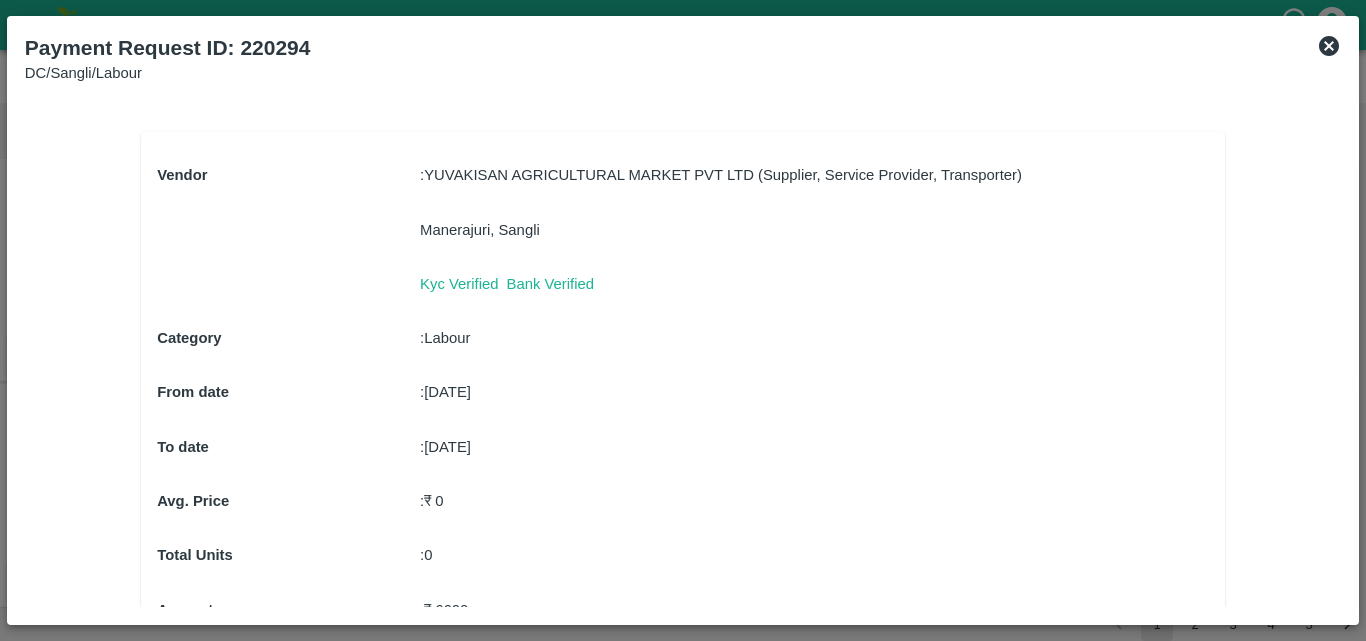 click 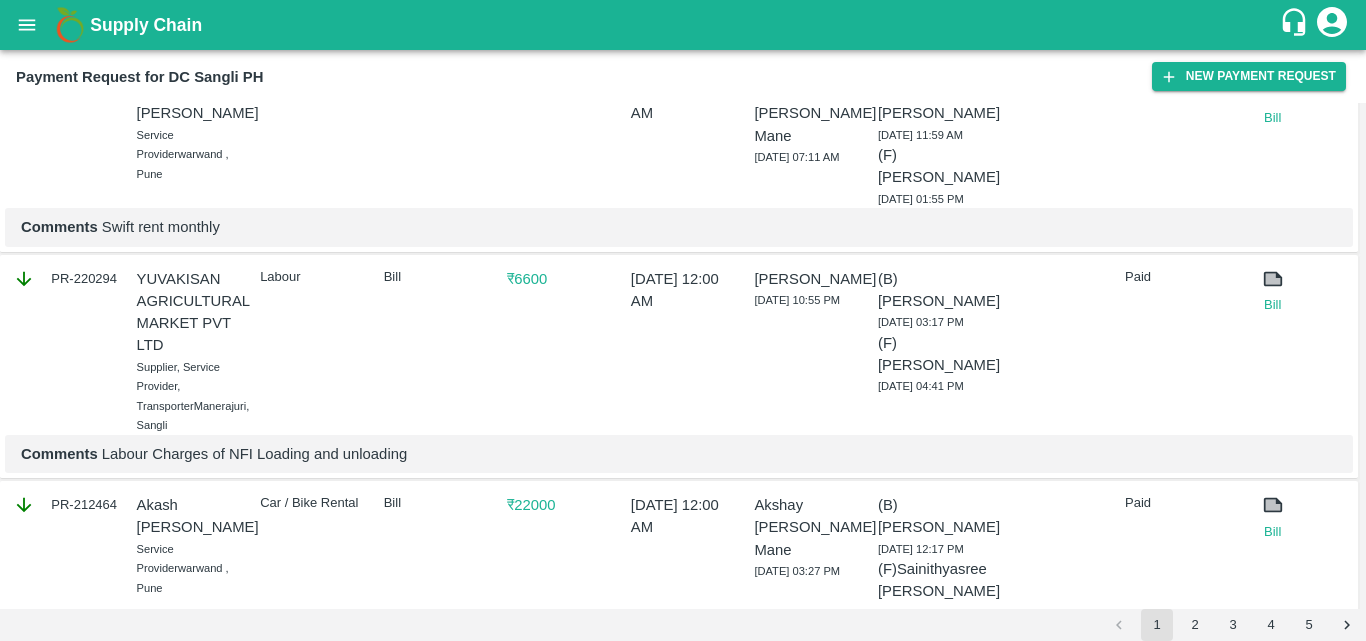 scroll, scrollTop: 132, scrollLeft: 0, axis: vertical 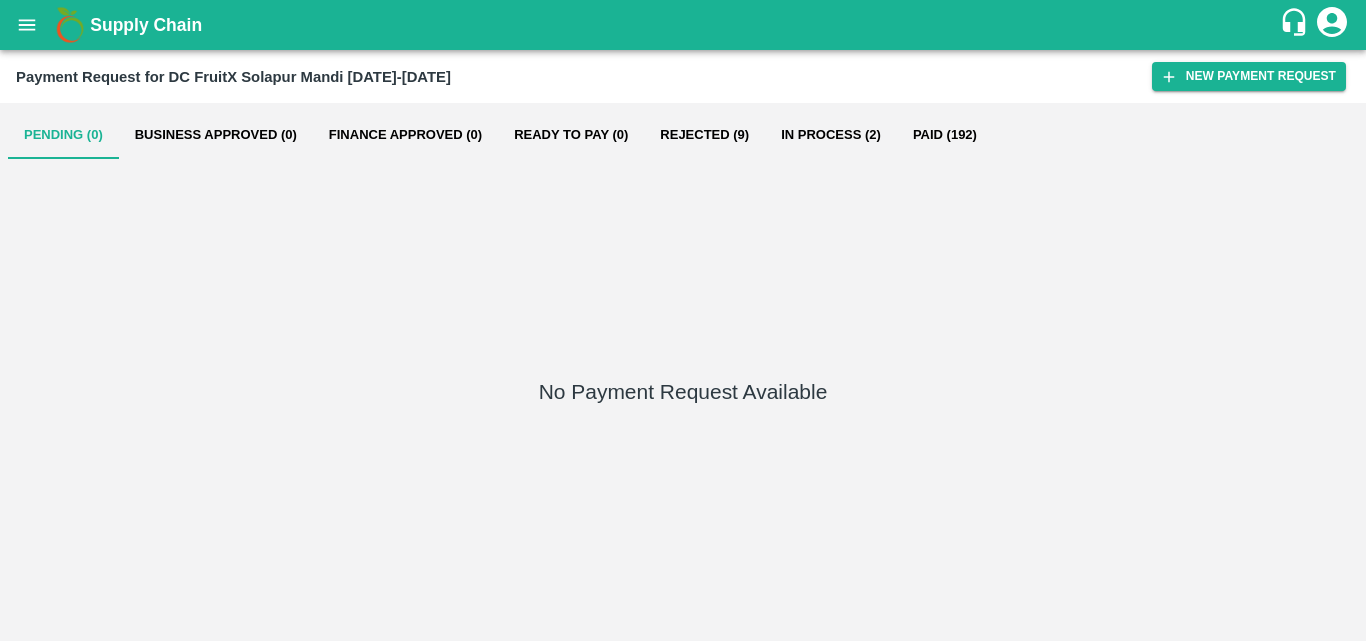 click on "Paid (192)" at bounding box center (945, 135) 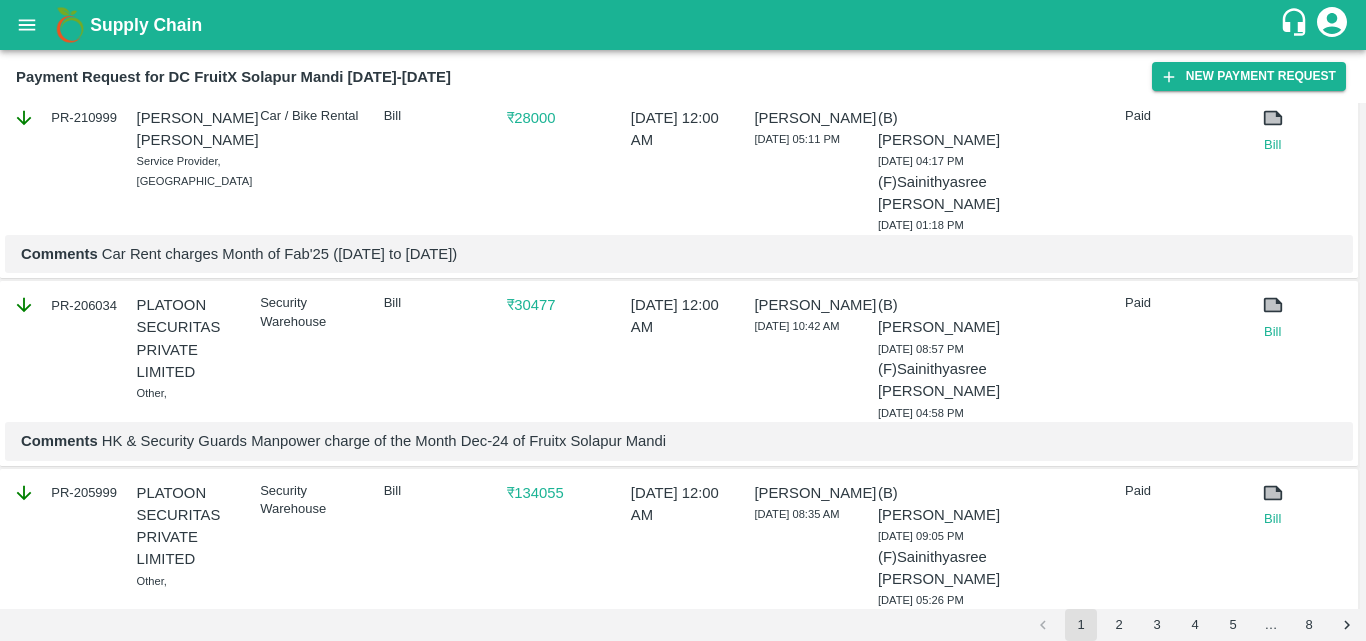 scroll, scrollTop: 0, scrollLeft: 0, axis: both 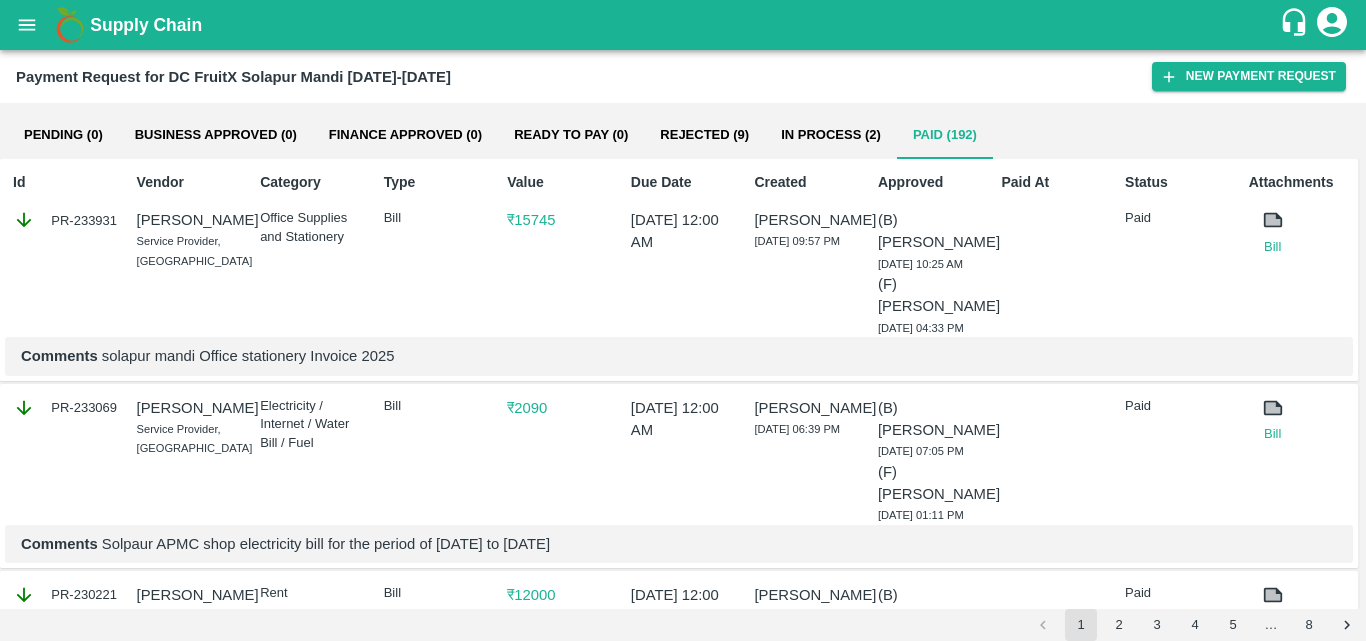 click on "In Process (2)" at bounding box center [831, 135] 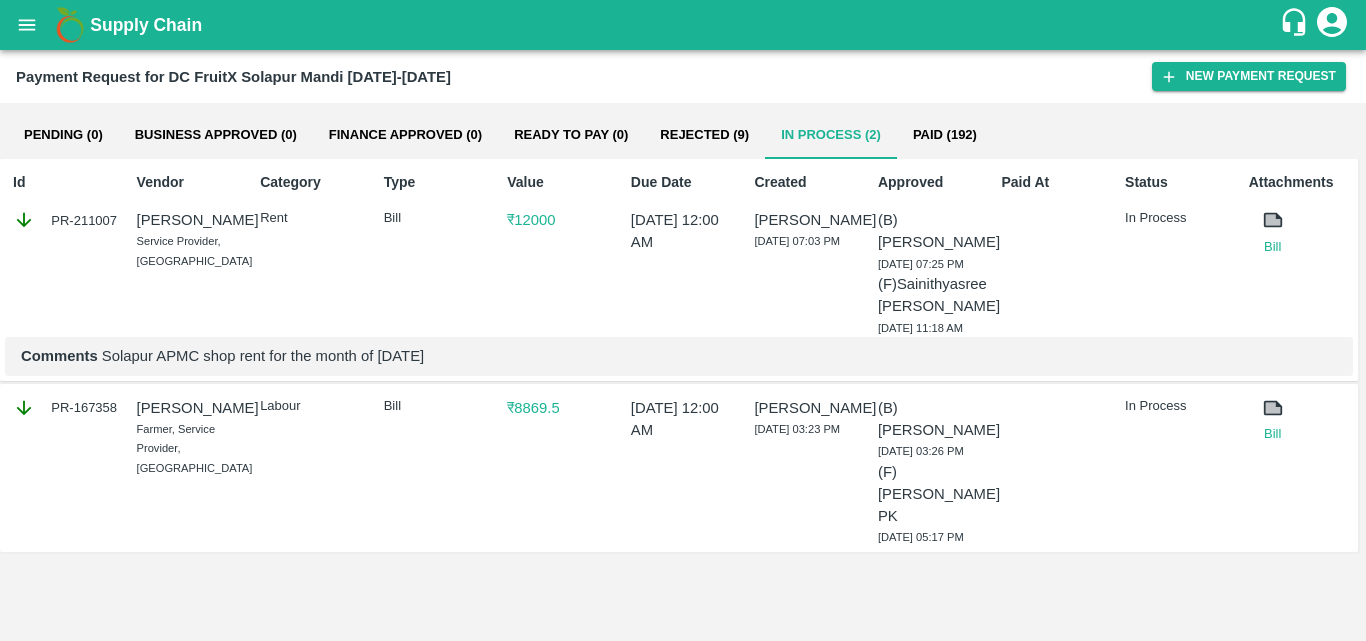 scroll, scrollTop: 7, scrollLeft: 0, axis: vertical 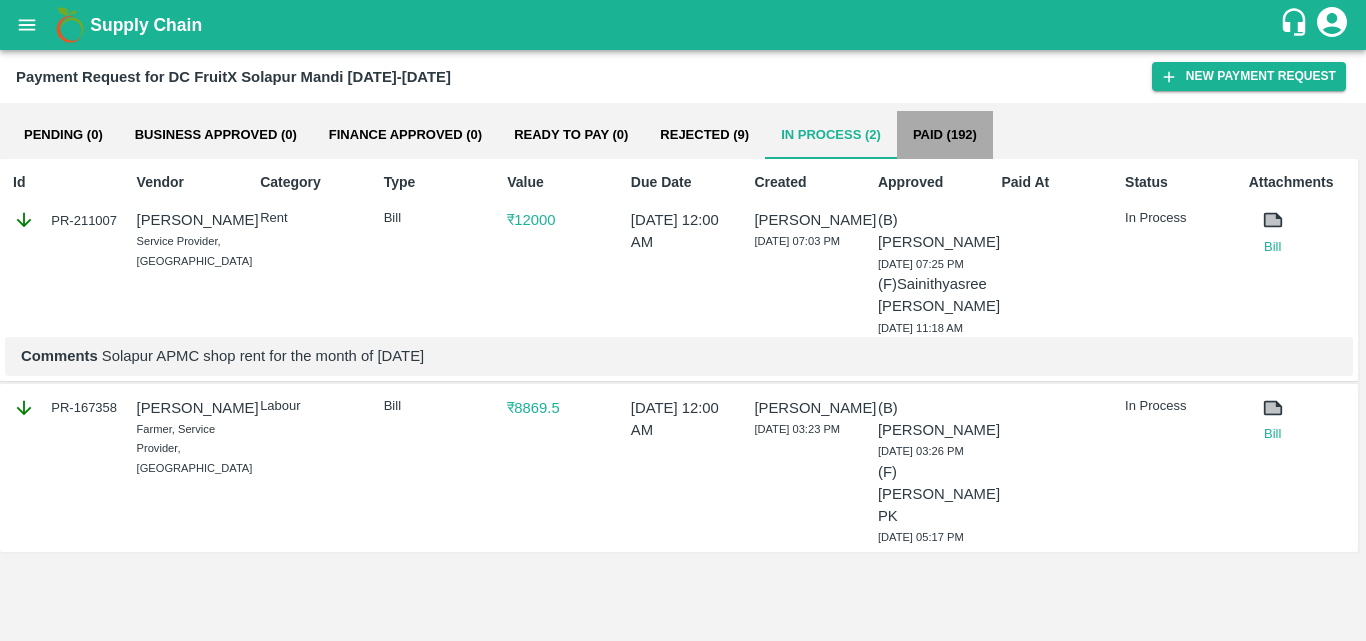 click on "Paid (192)" at bounding box center [945, 135] 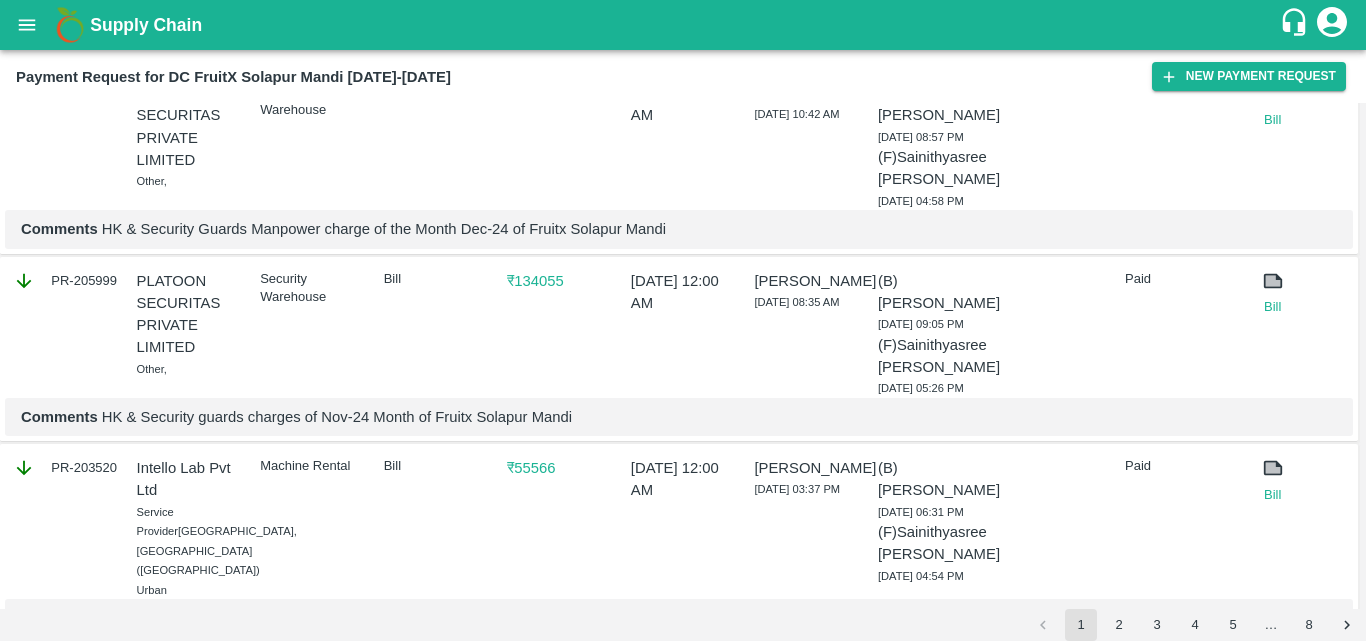 scroll, scrollTop: 0, scrollLeft: 0, axis: both 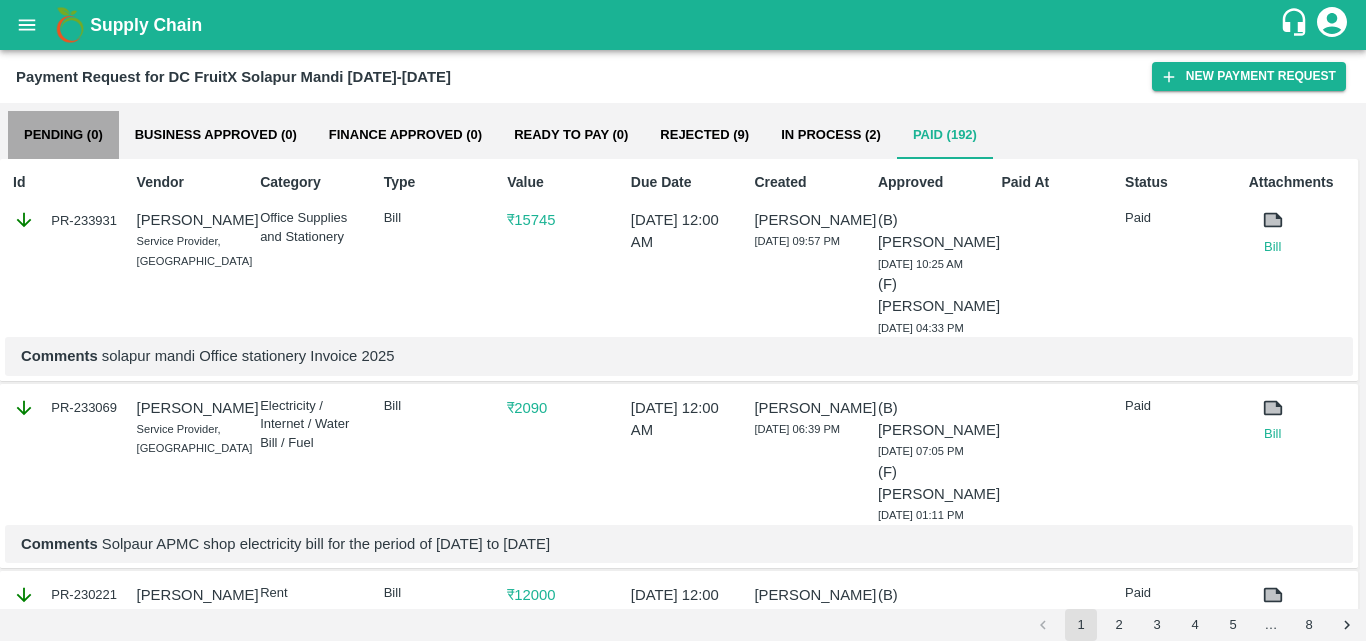 click on "Pending (0)" at bounding box center [63, 135] 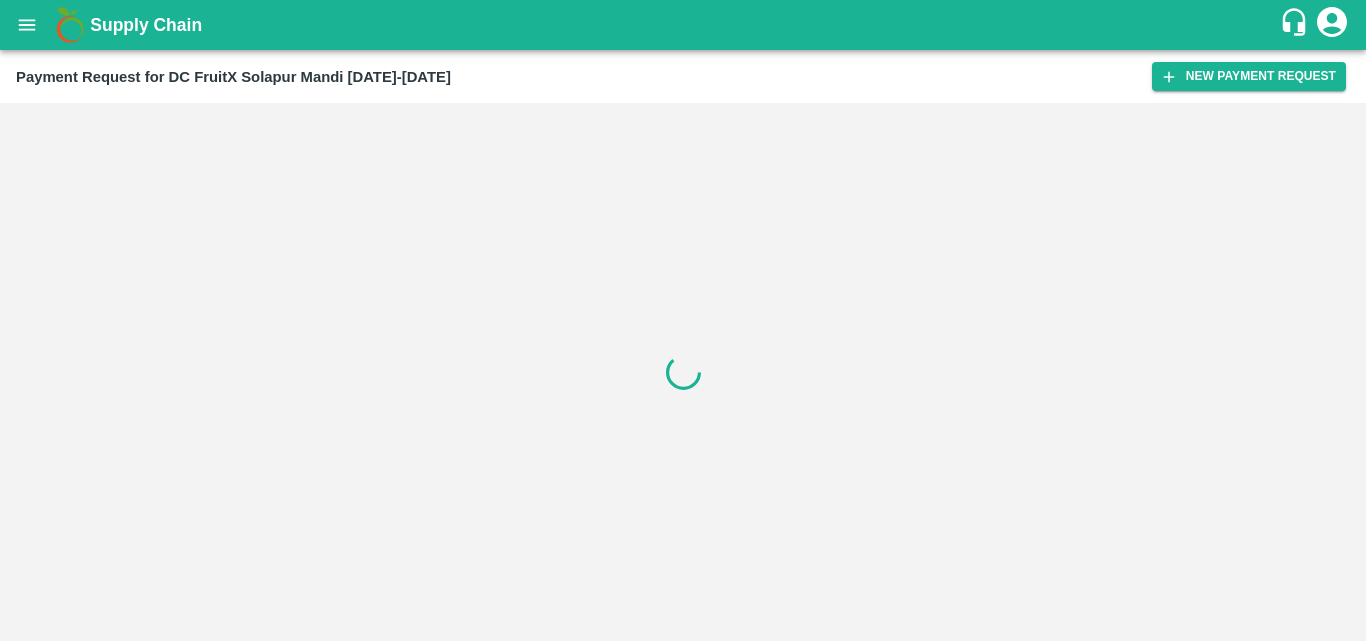 scroll, scrollTop: 0, scrollLeft: 0, axis: both 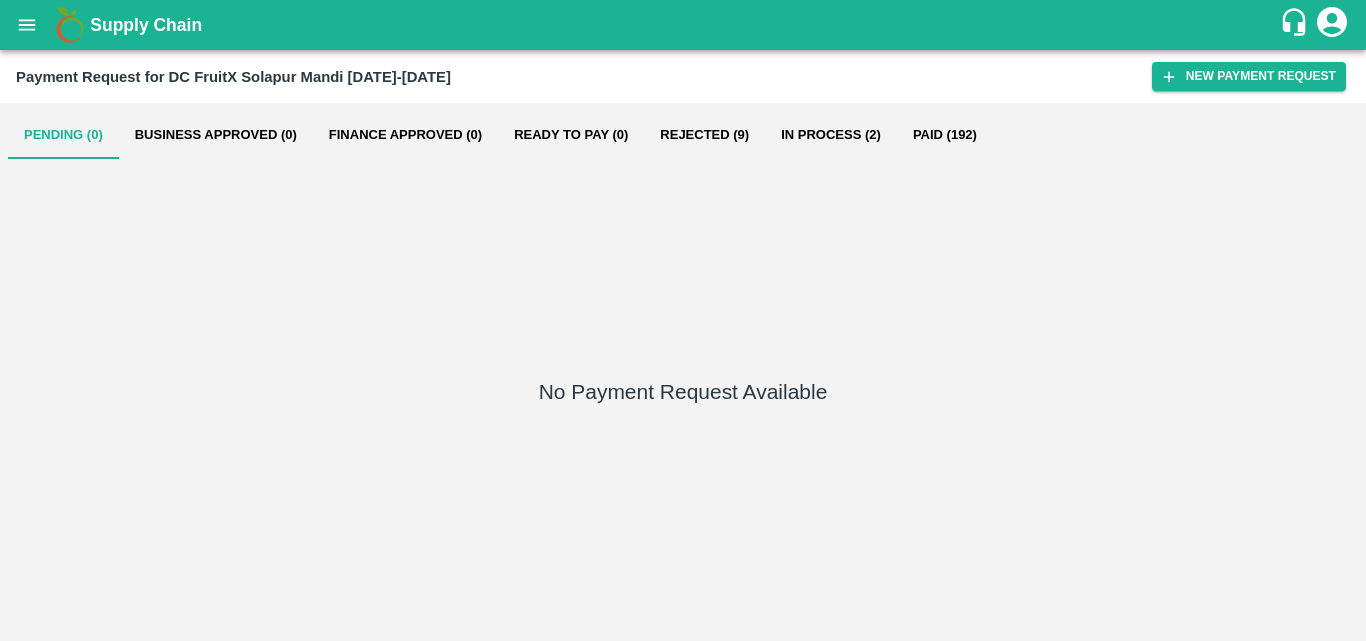 click on "Paid (192)" at bounding box center [945, 135] 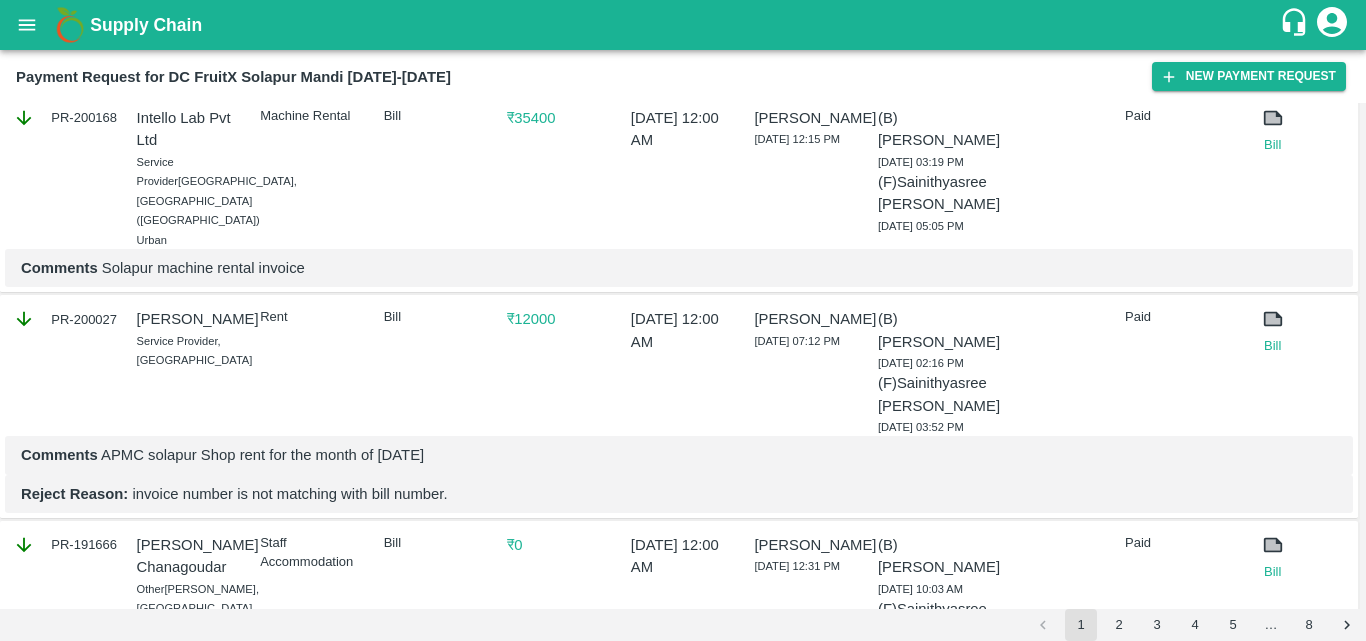 scroll, scrollTop: 2531, scrollLeft: 0, axis: vertical 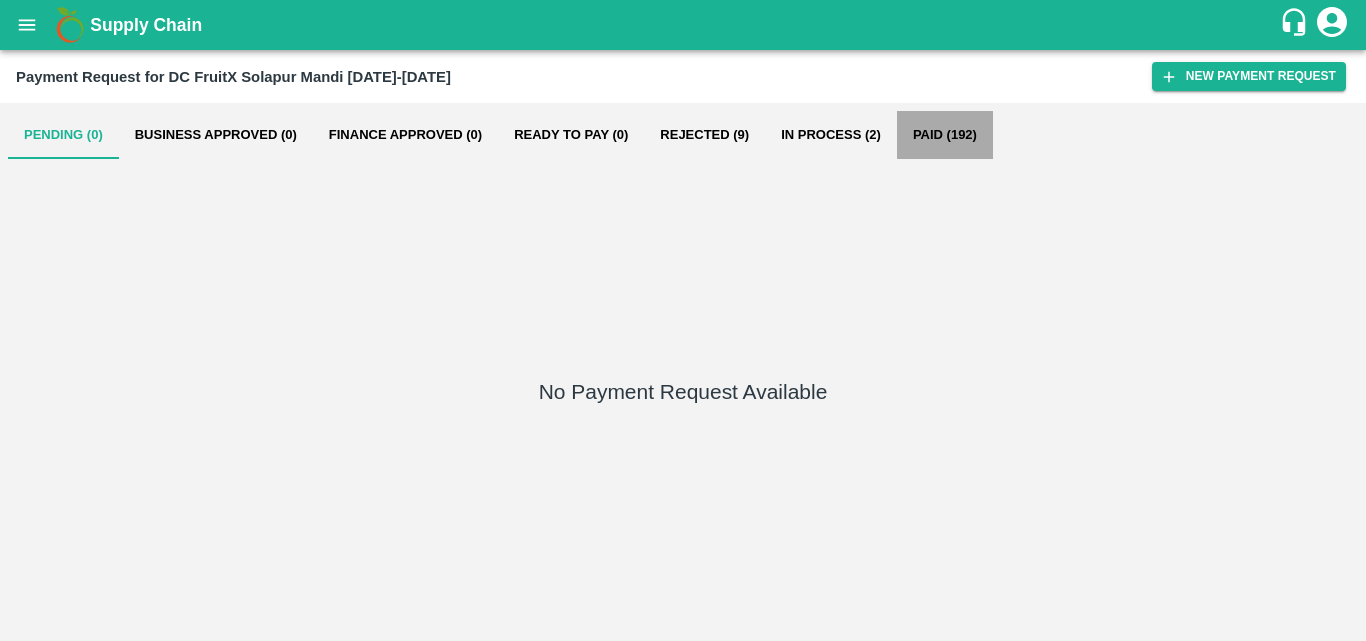 click on "Paid (192)" at bounding box center (945, 135) 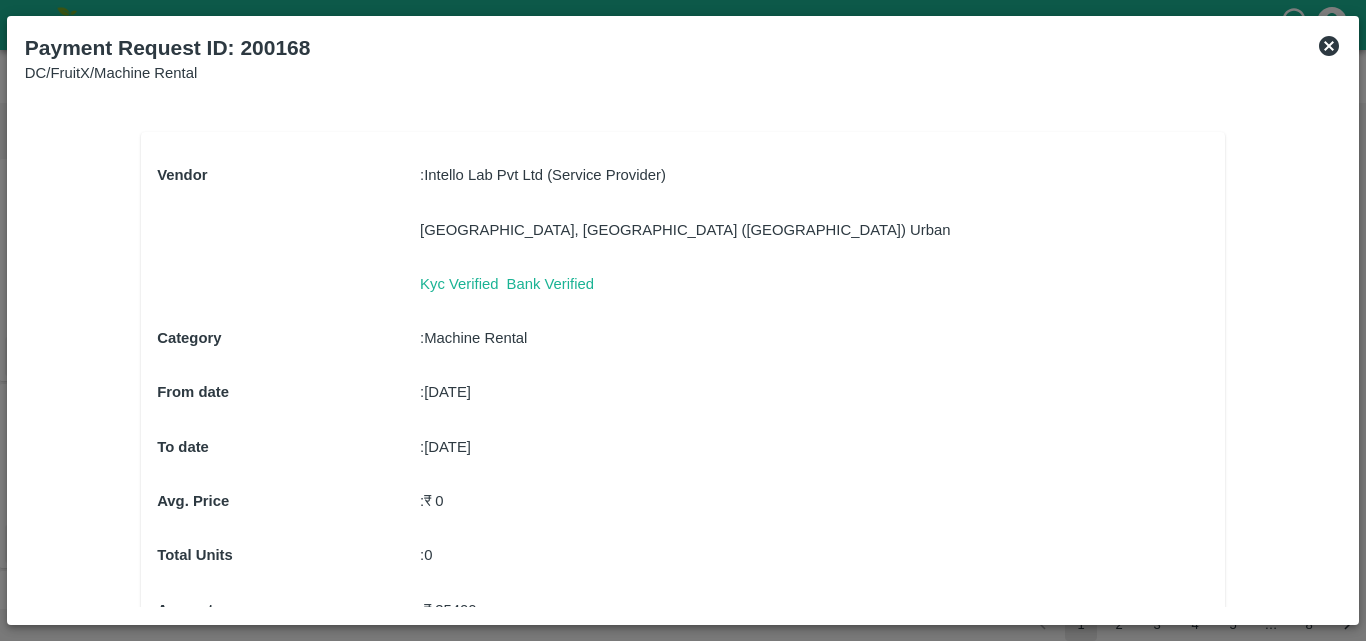 click 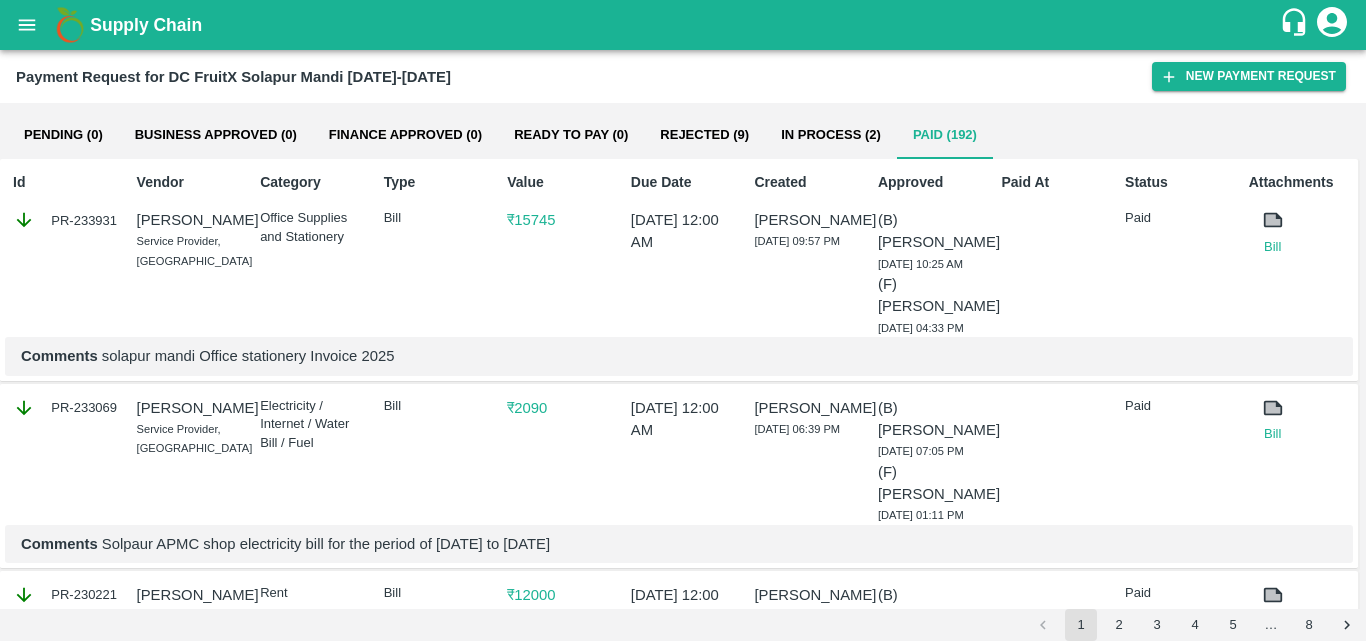 scroll, scrollTop: 2672, scrollLeft: 0, axis: vertical 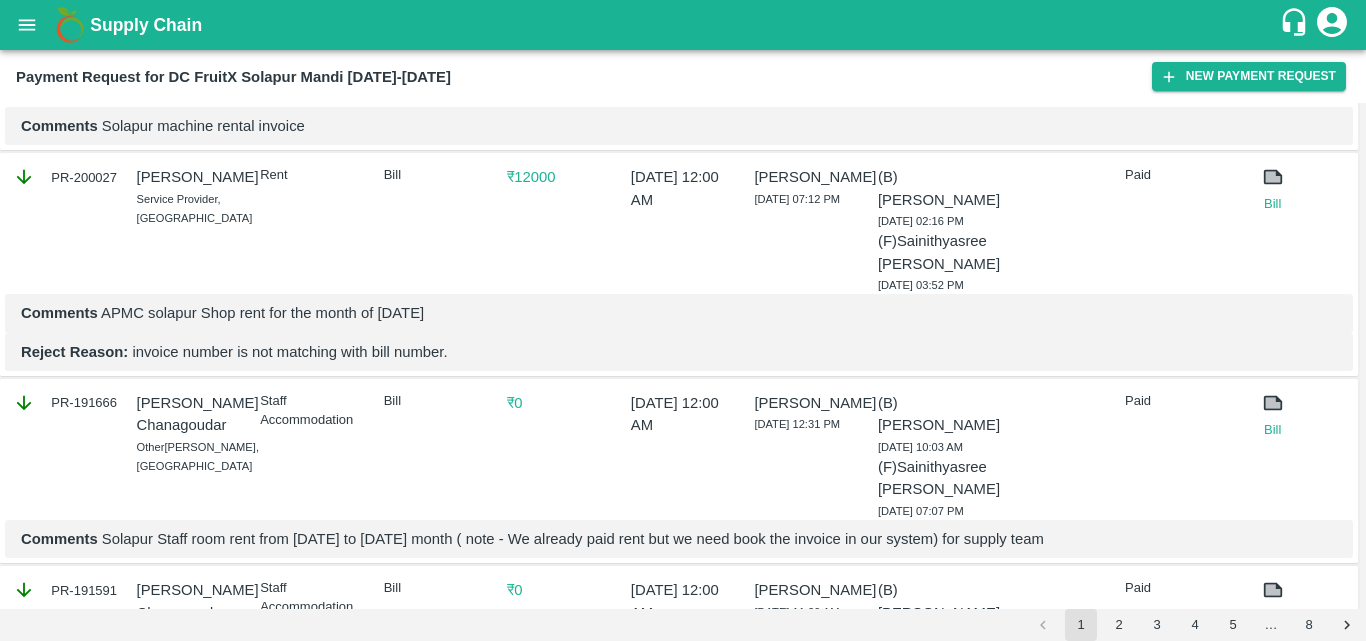 click on "₹  35400" at bounding box center [559, -24] 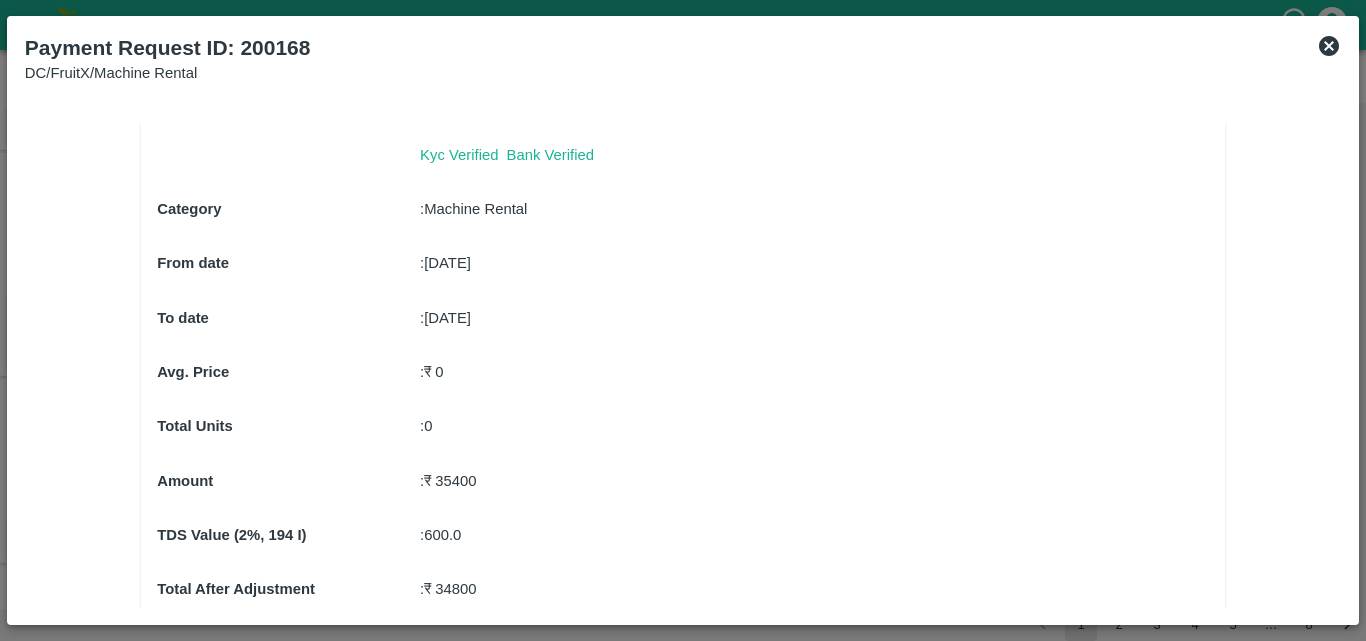 scroll, scrollTop: 162, scrollLeft: 0, axis: vertical 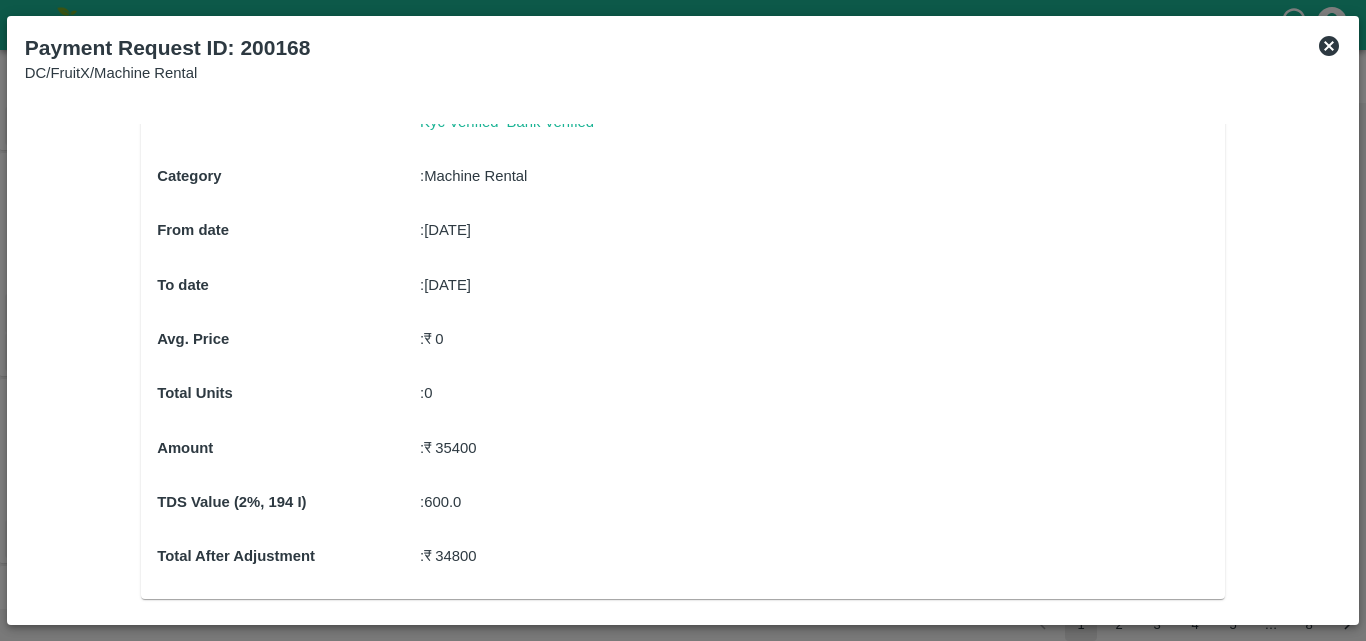 click 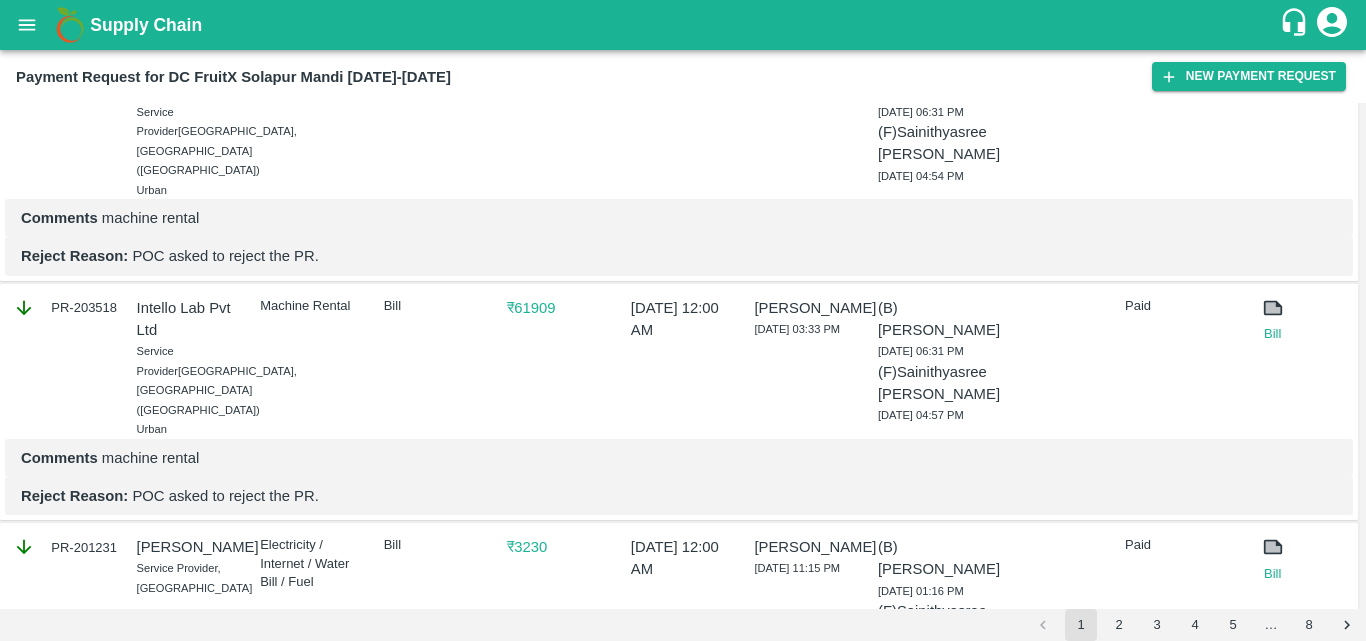 scroll, scrollTop: 1977, scrollLeft: 0, axis: vertical 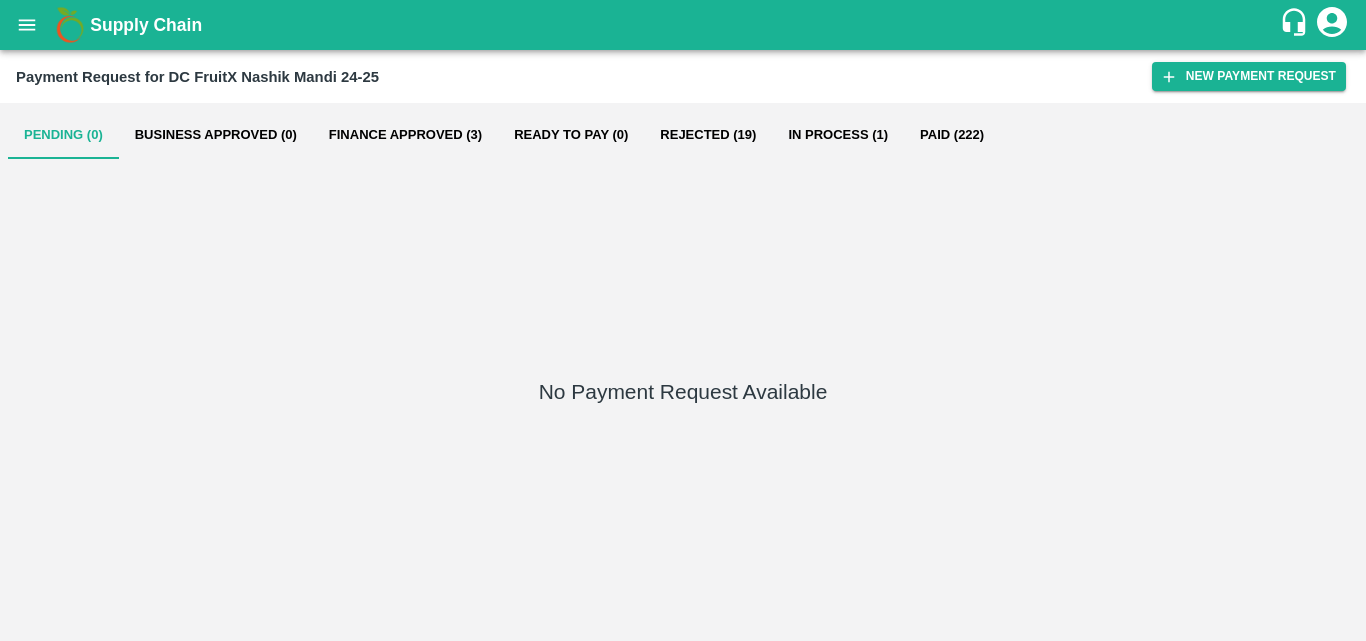 click on "Paid (222)" at bounding box center (952, 135) 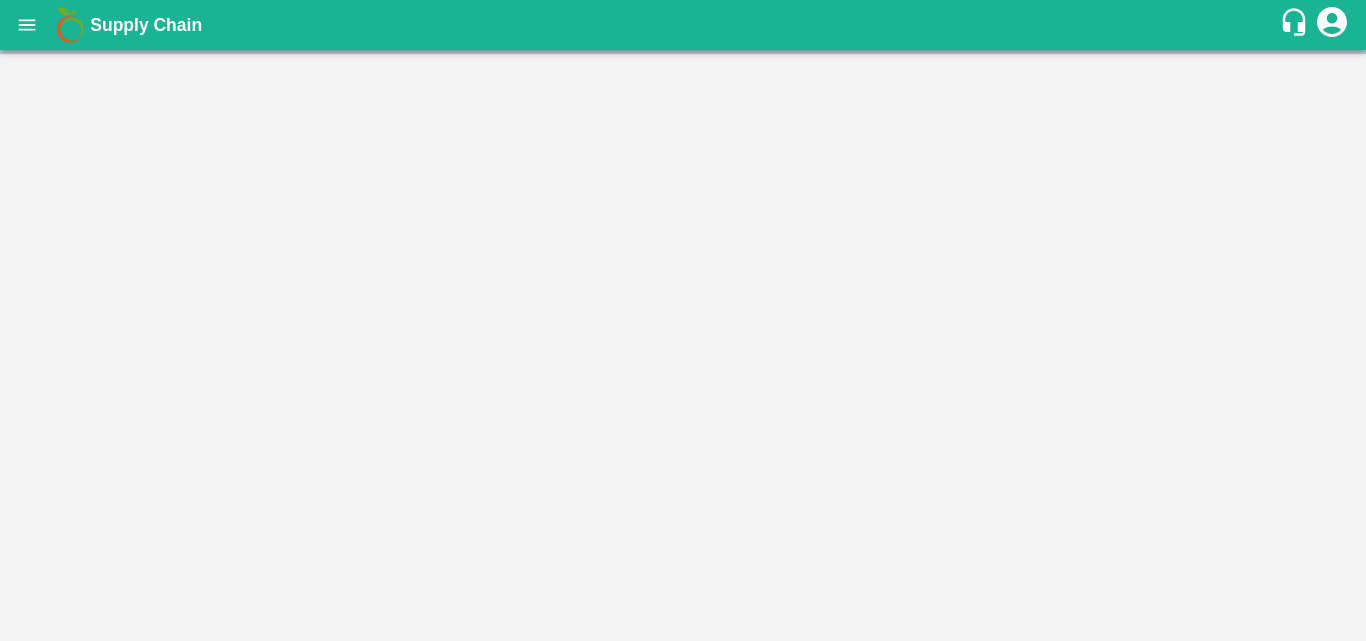 scroll, scrollTop: 0, scrollLeft: 0, axis: both 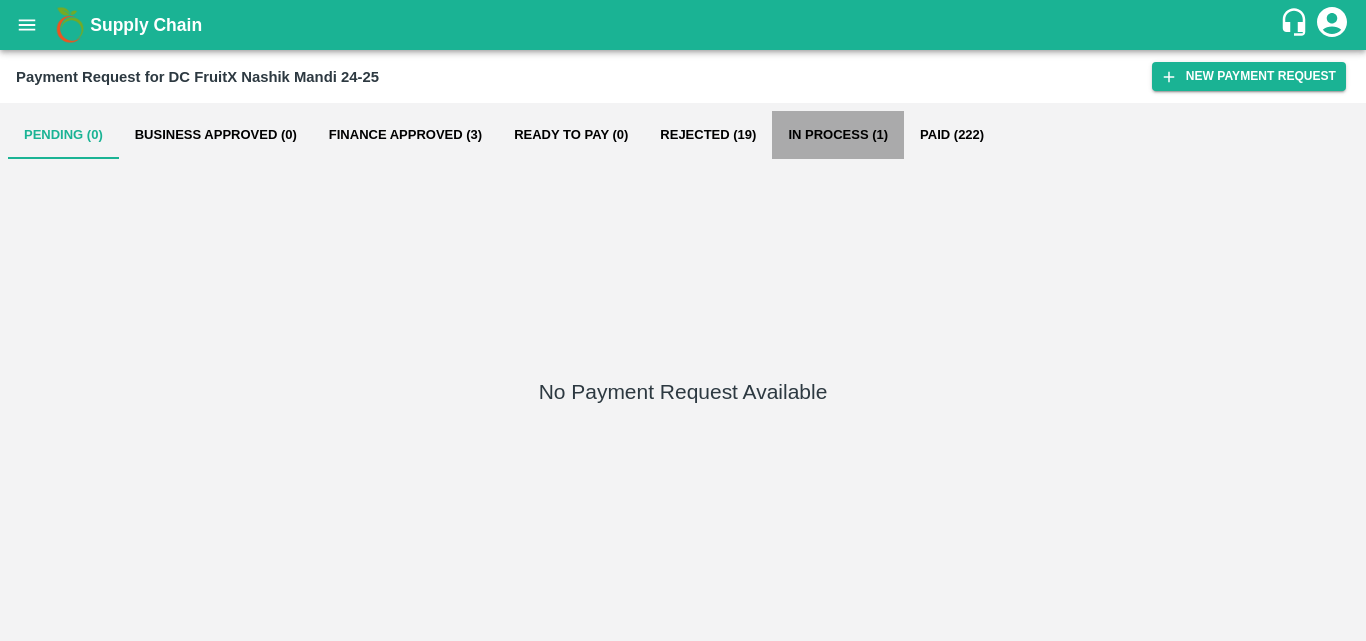 click on "In Process (1)" at bounding box center (838, 135) 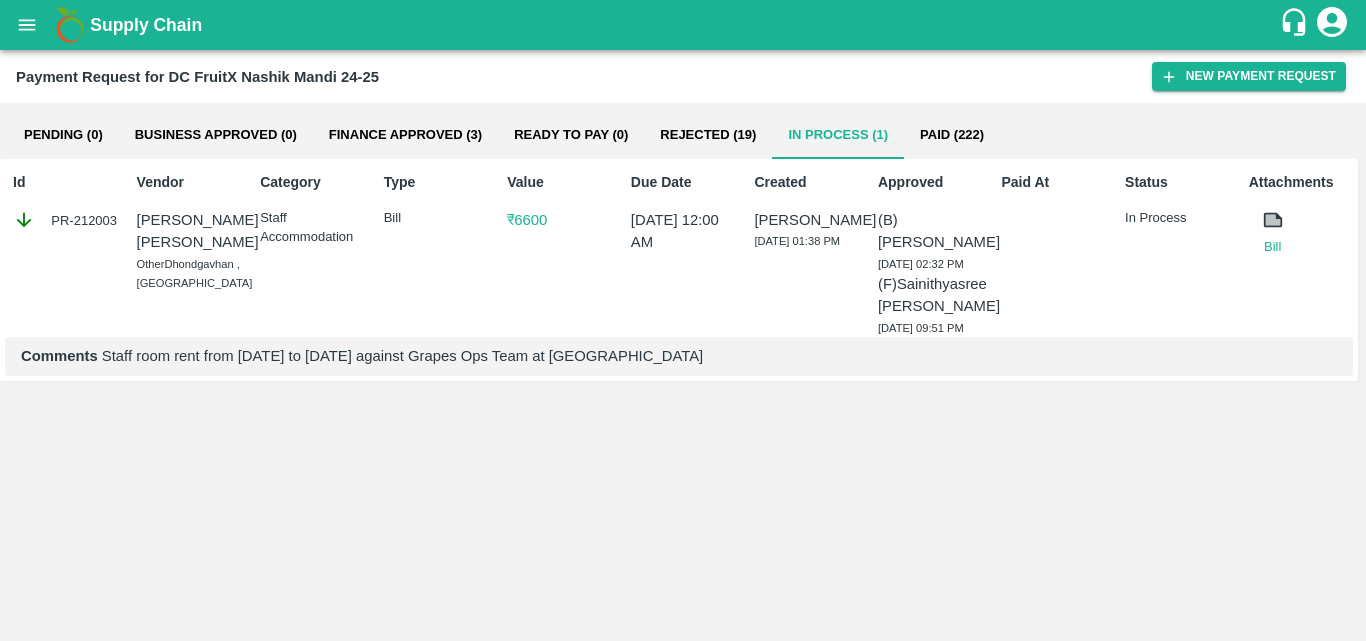click on "Rejected (19)" at bounding box center [708, 135] 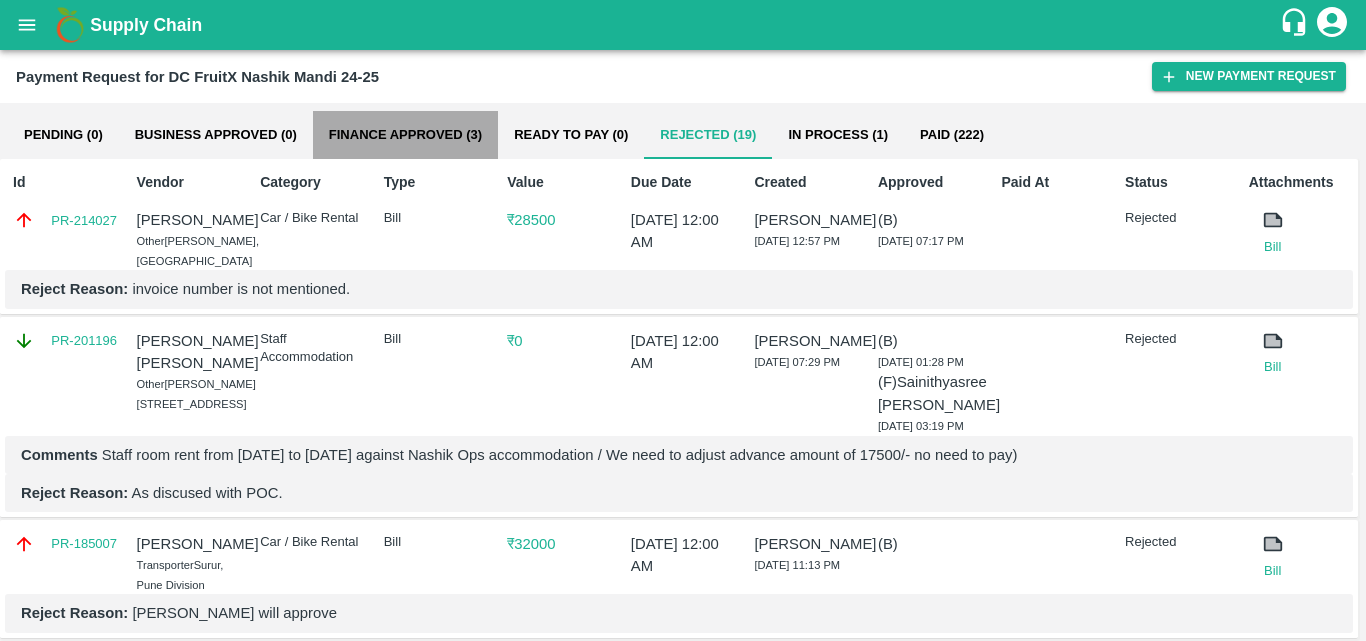 click on "Finance Approved (3)" at bounding box center (405, 135) 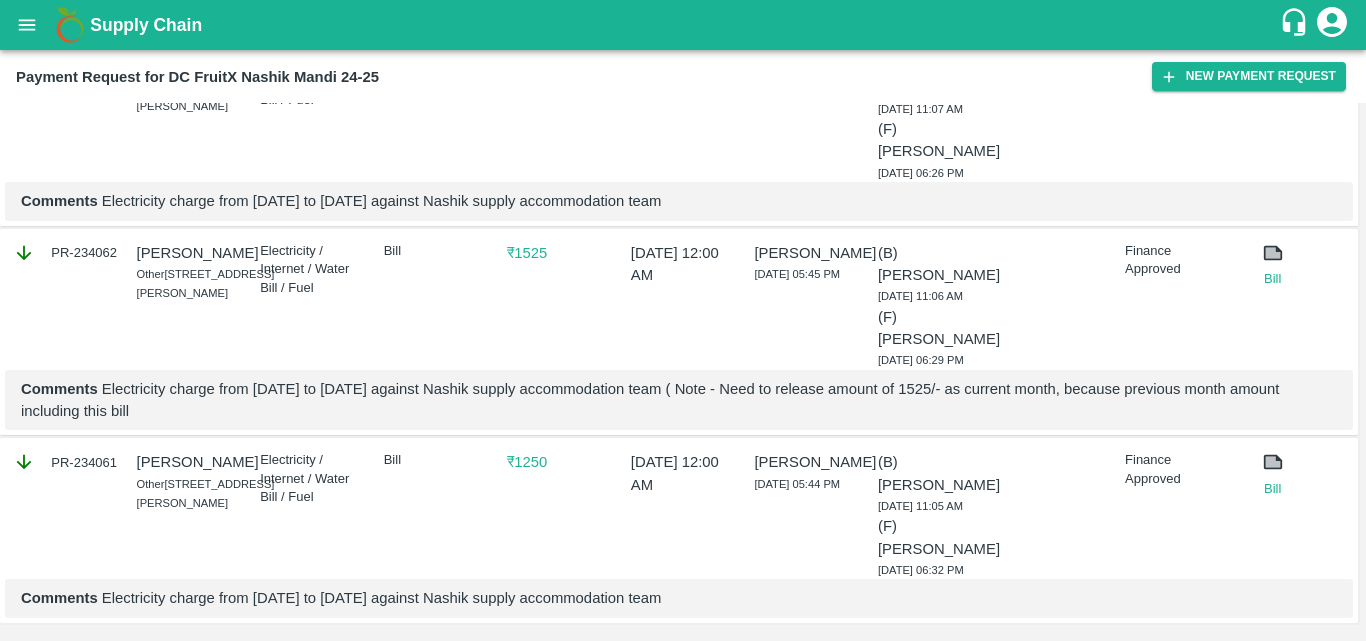 scroll, scrollTop: 0, scrollLeft: 0, axis: both 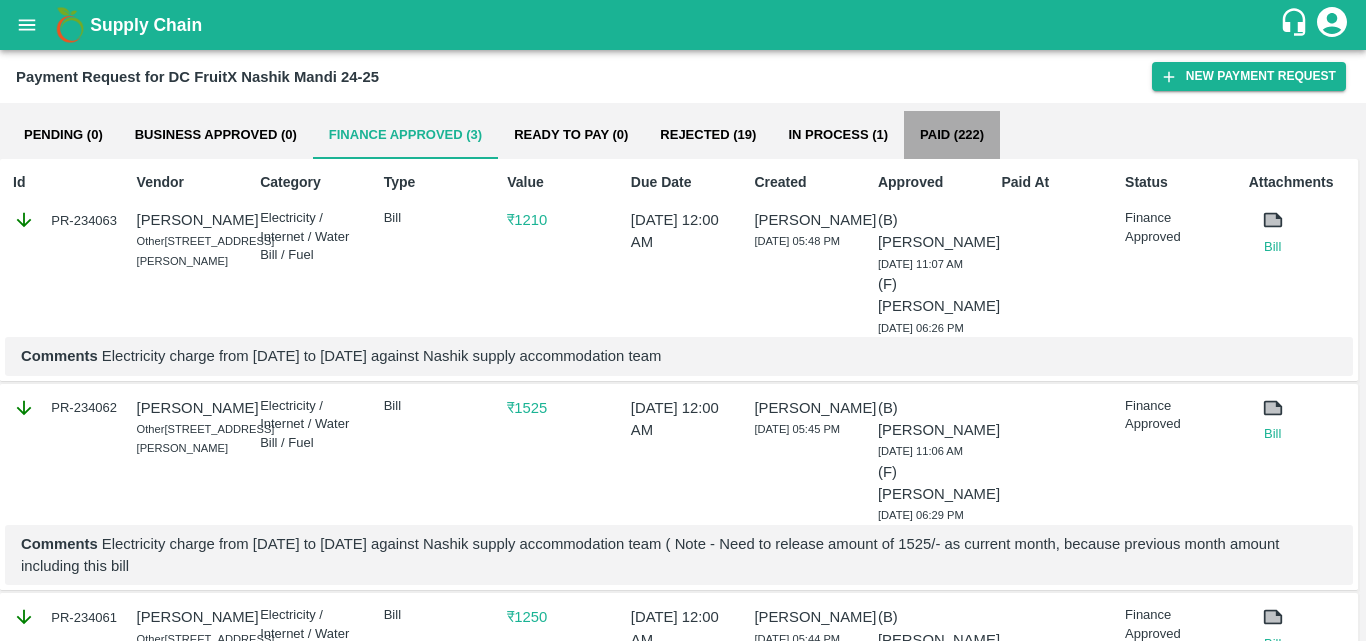 click on "Paid (222)" at bounding box center [952, 135] 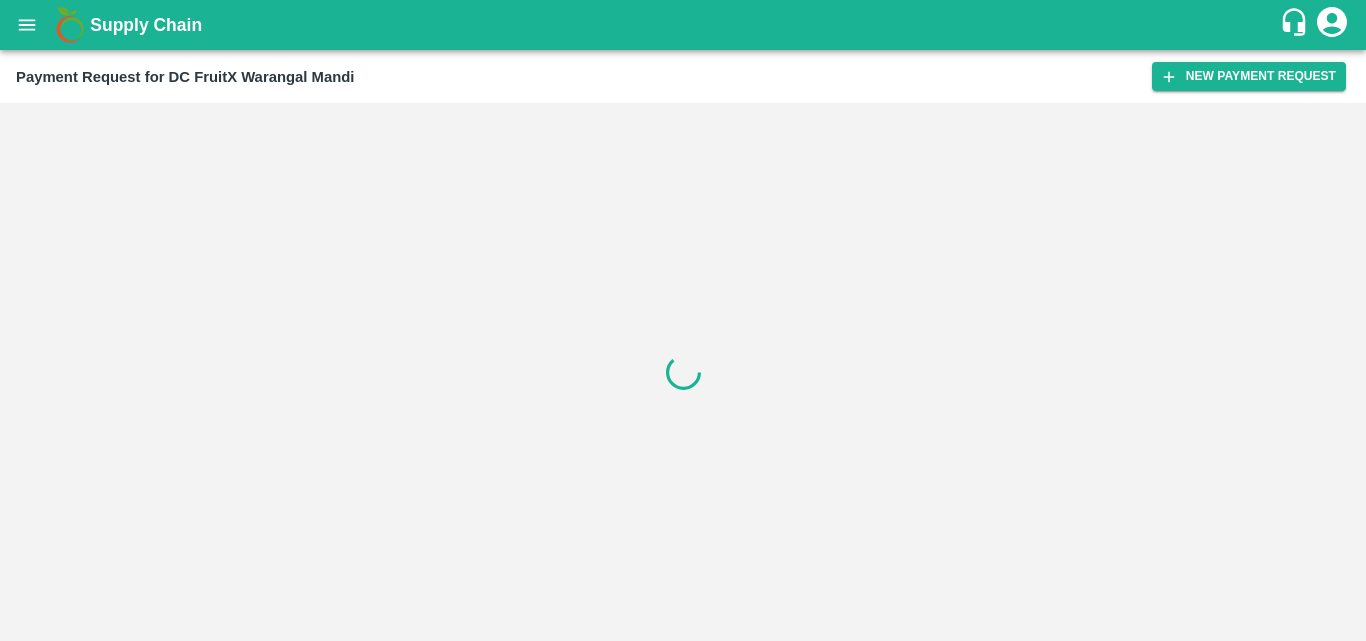 scroll, scrollTop: 0, scrollLeft: 0, axis: both 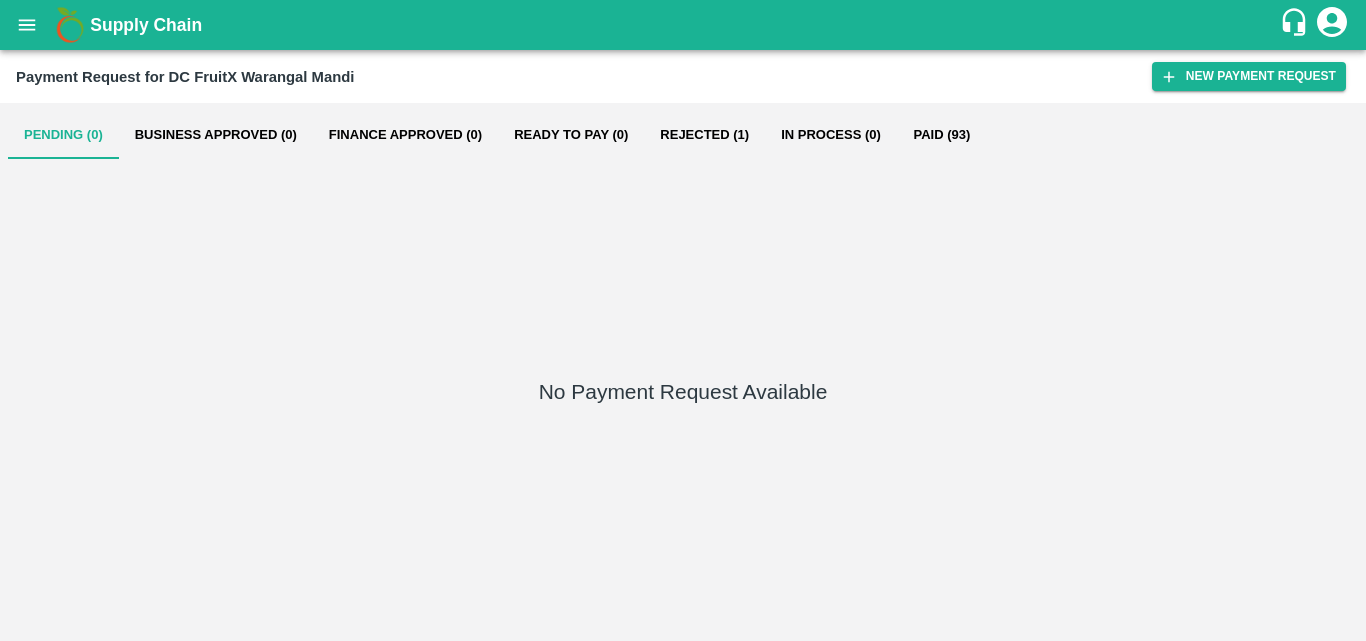 click on "Paid (93)" at bounding box center (942, 135) 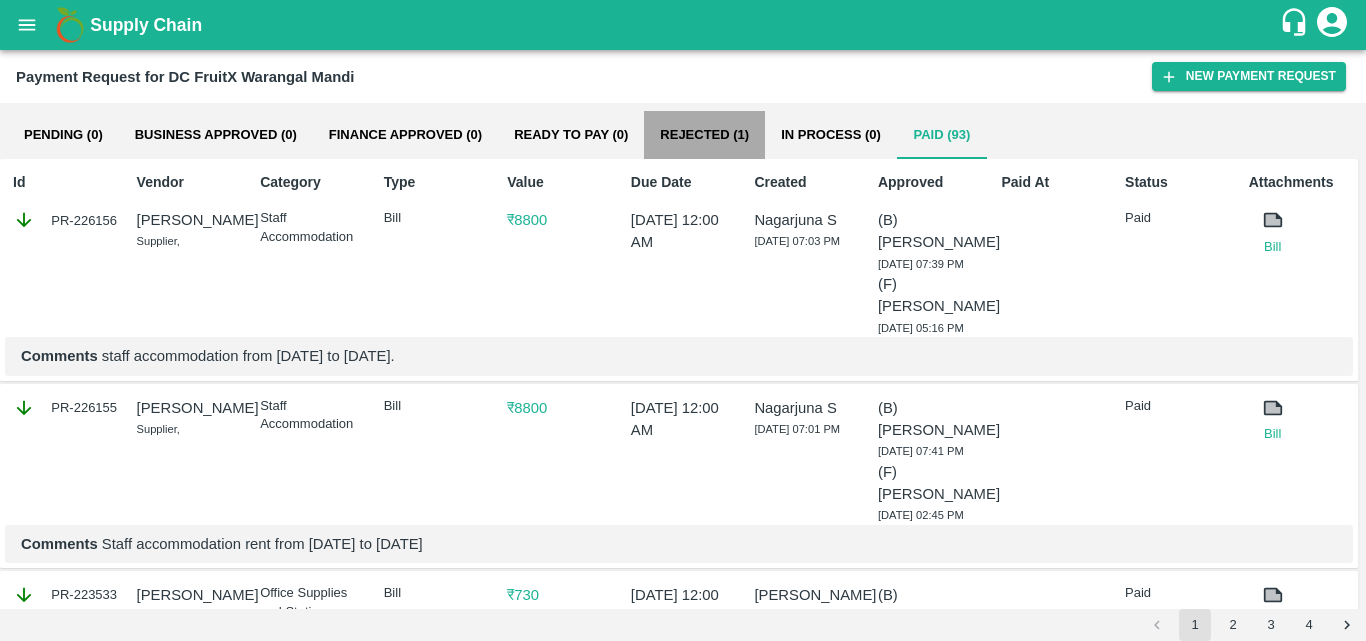 click on "Rejected (1)" at bounding box center (704, 135) 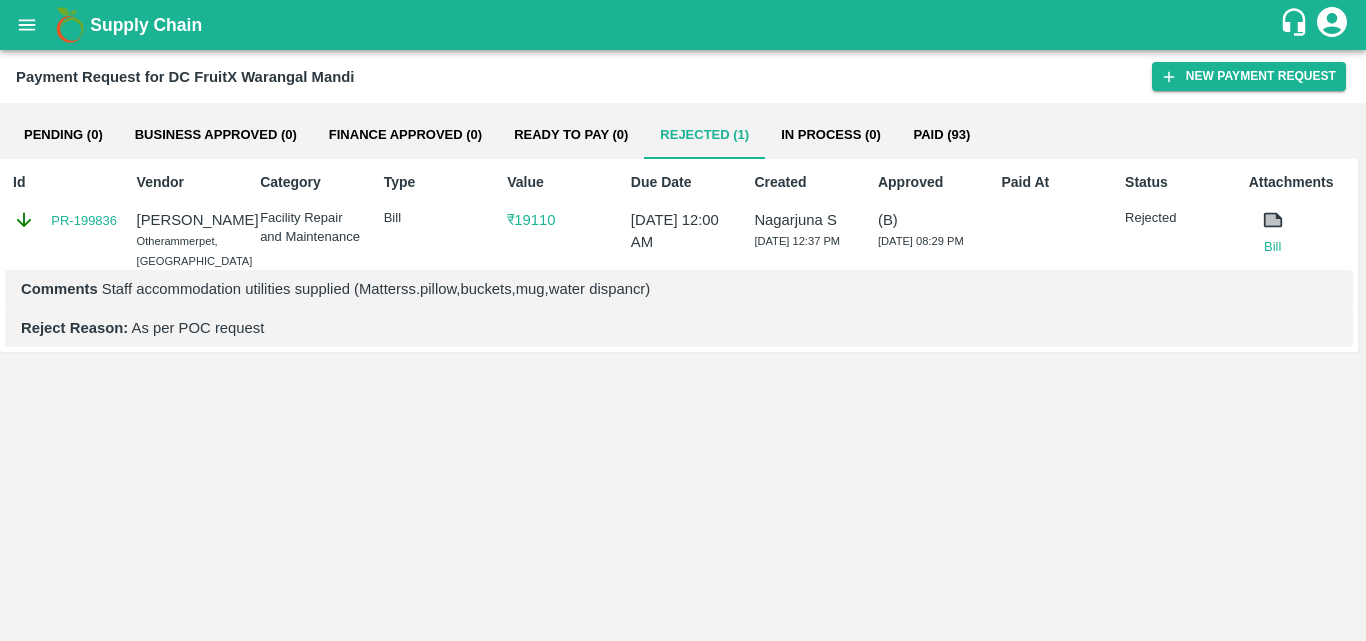 click on "Paid (93)" at bounding box center (942, 135) 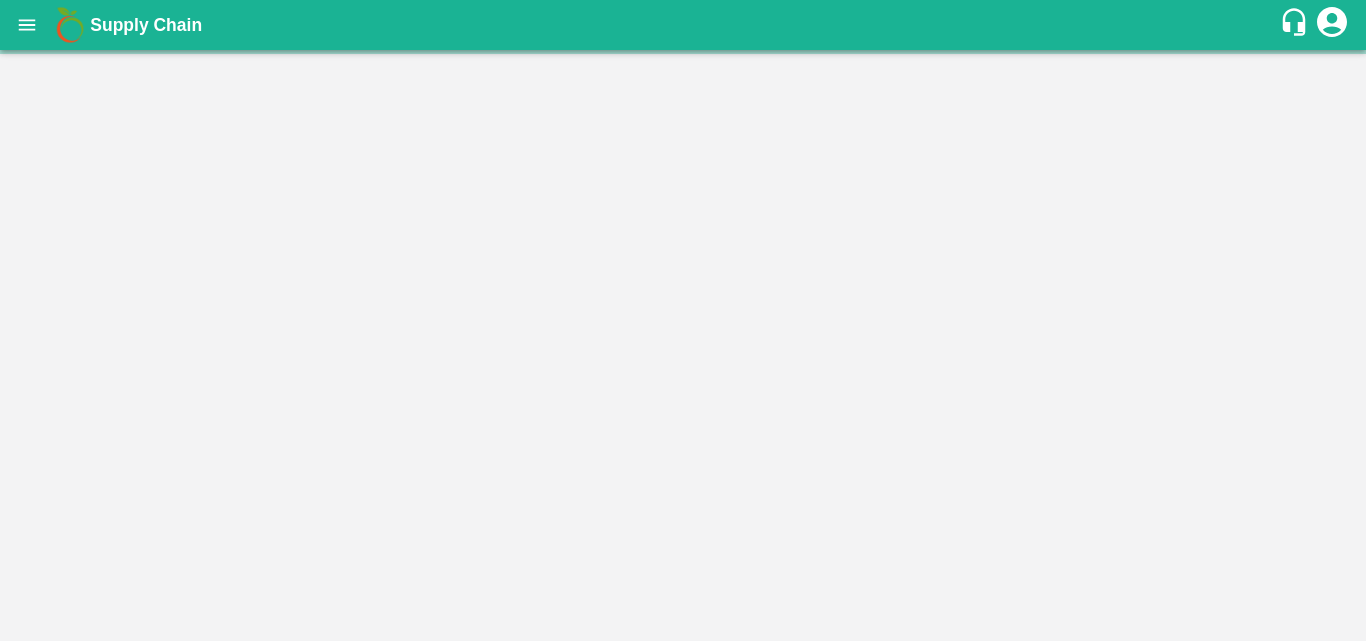 scroll, scrollTop: 0, scrollLeft: 0, axis: both 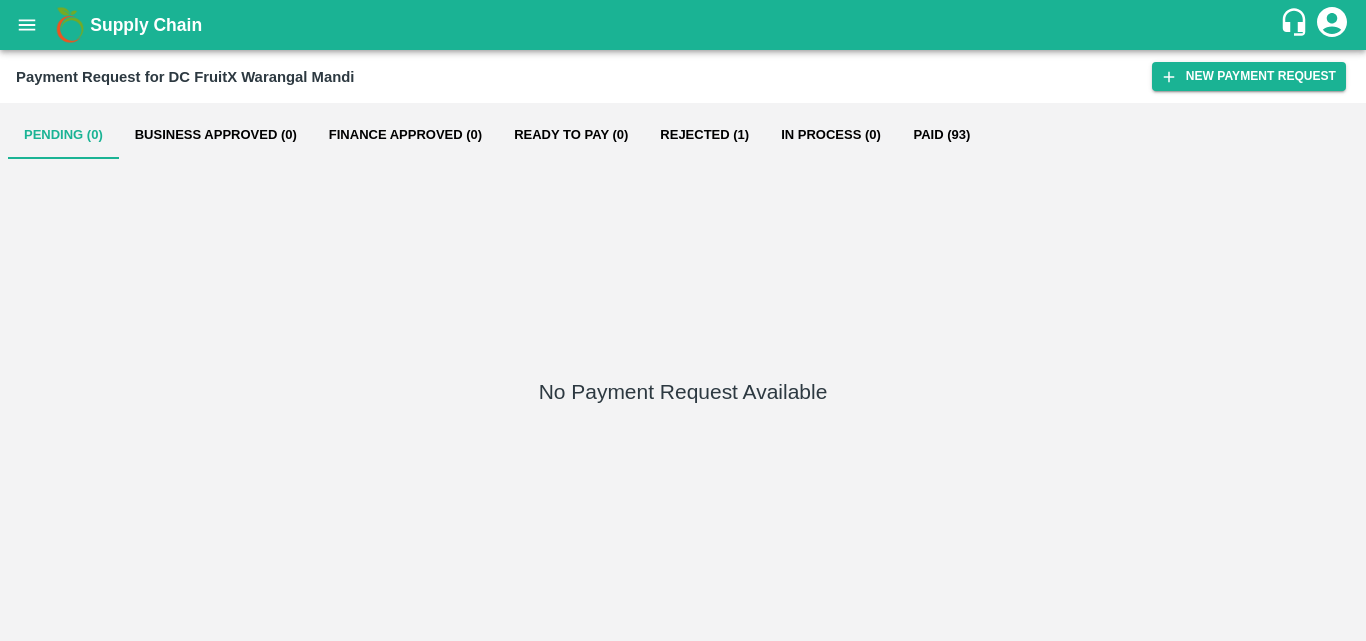 click on "Paid (93)" at bounding box center [942, 135] 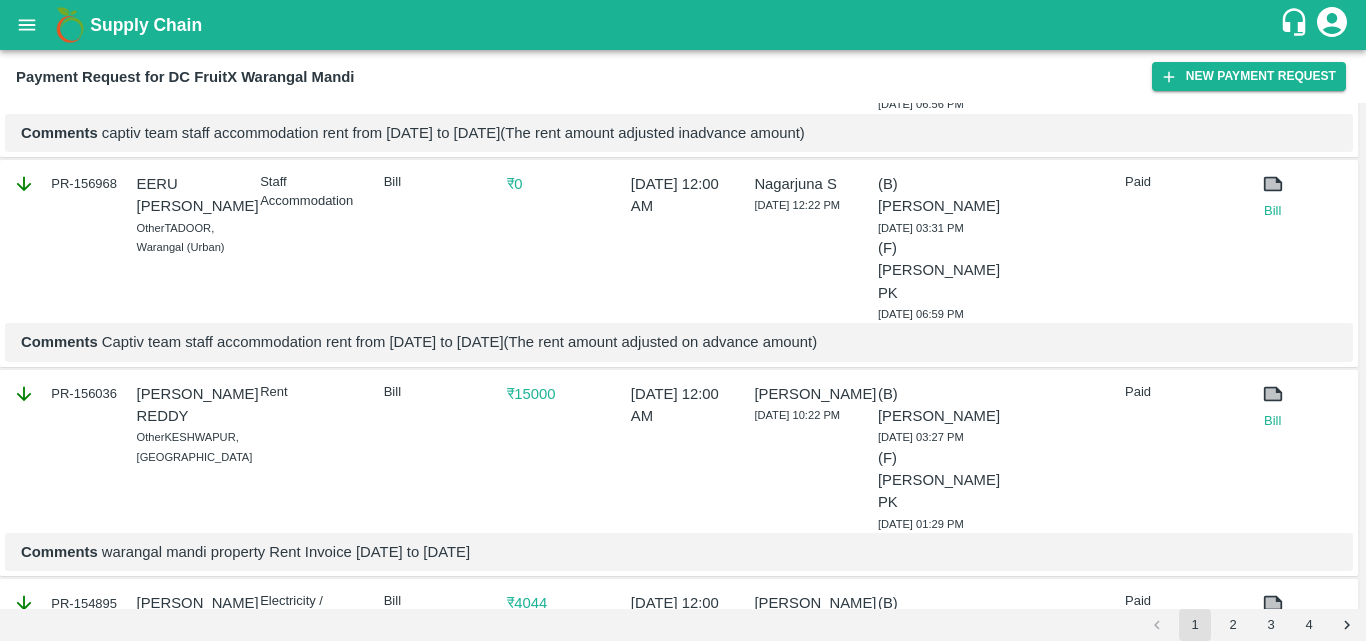 scroll, scrollTop: 5333, scrollLeft: 0, axis: vertical 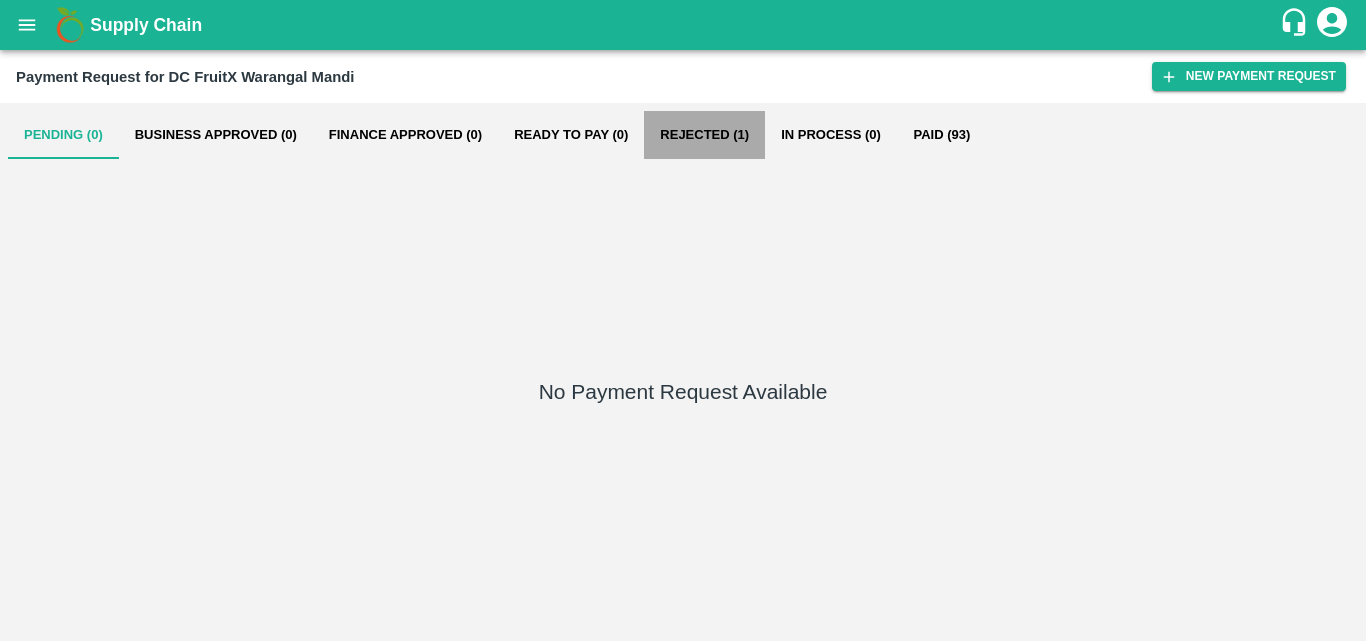 click on "Rejected (1)" at bounding box center [704, 135] 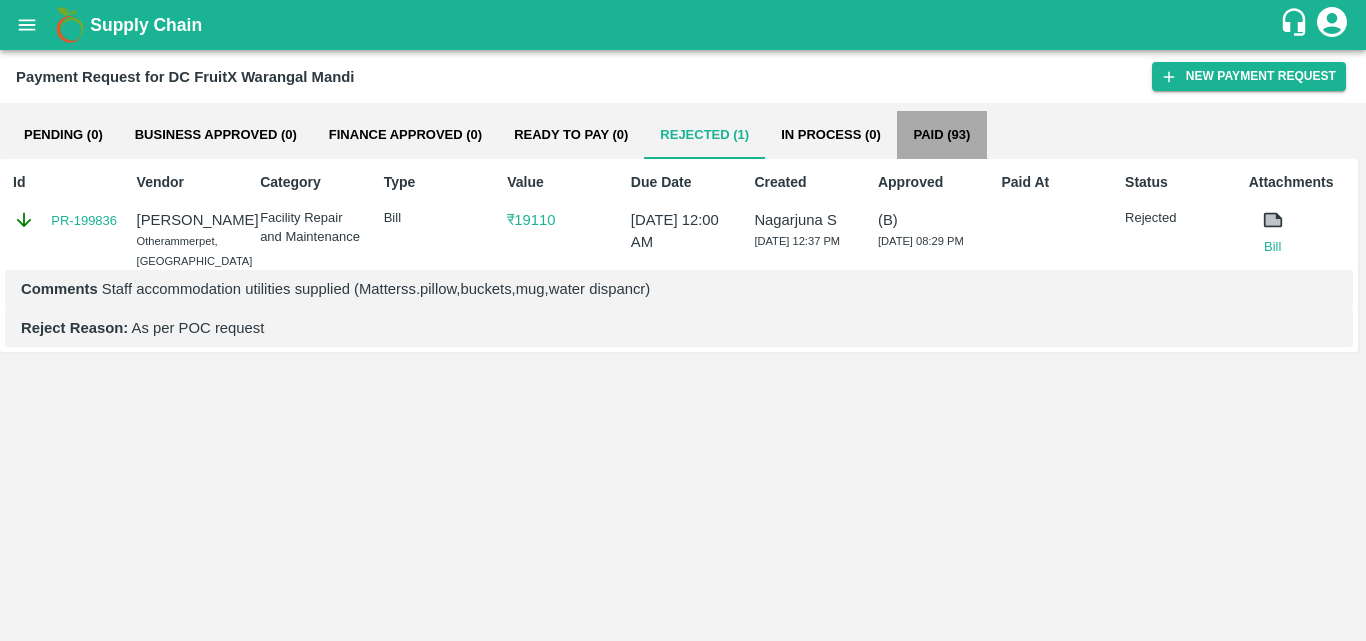 click on "Paid (93)" at bounding box center (942, 135) 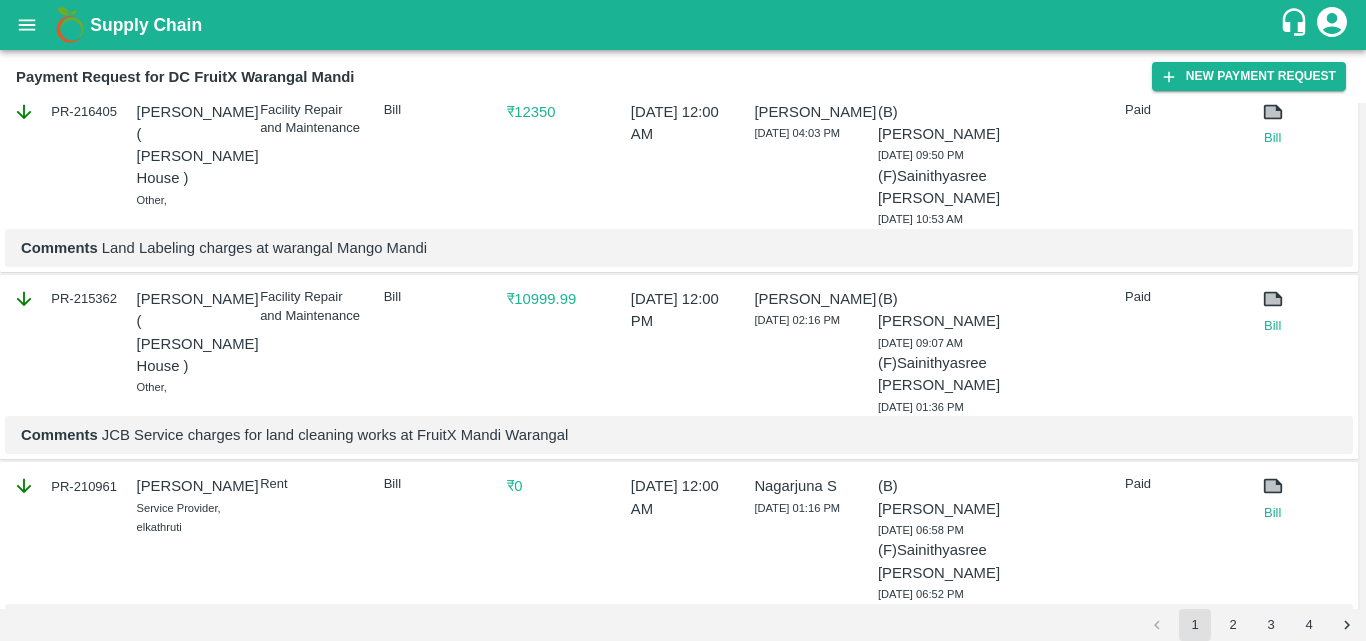 scroll, scrollTop: 1230, scrollLeft: 0, axis: vertical 